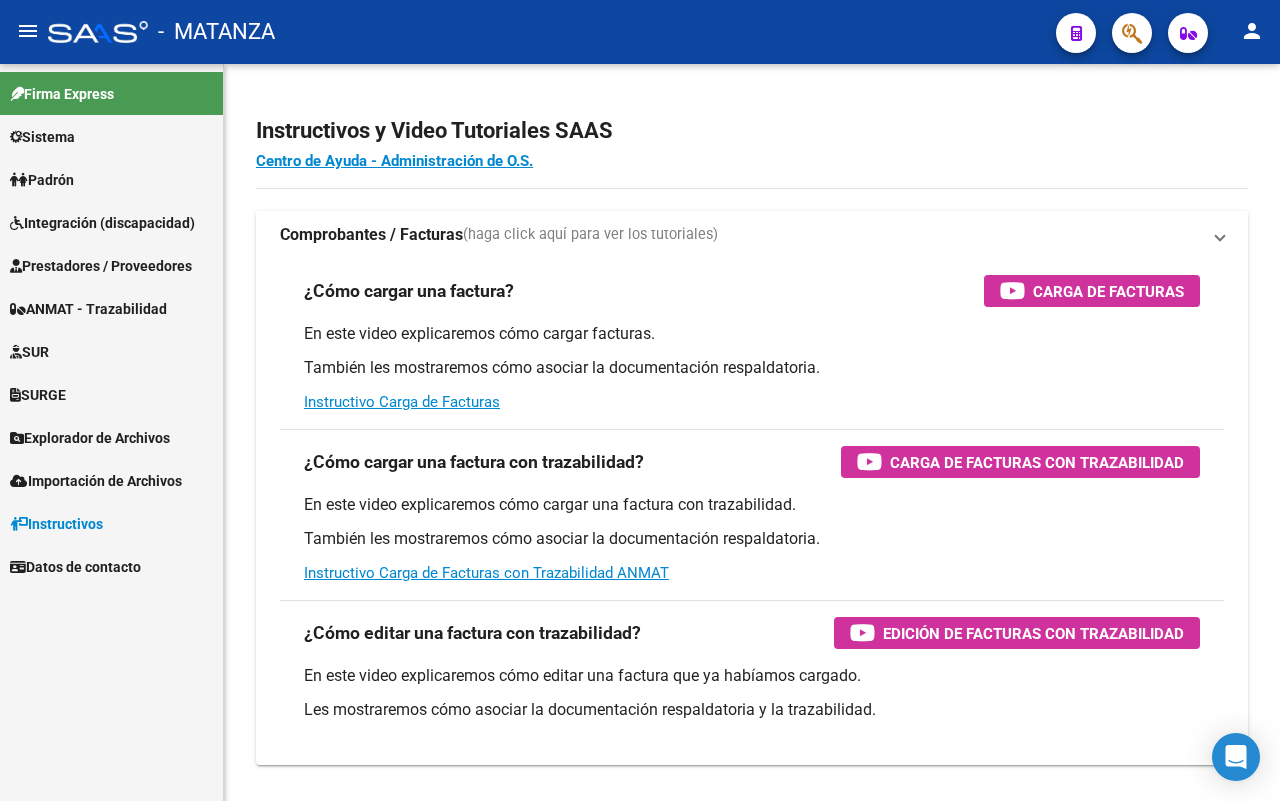 scroll, scrollTop: 0, scrollLeft: 0, axis: both 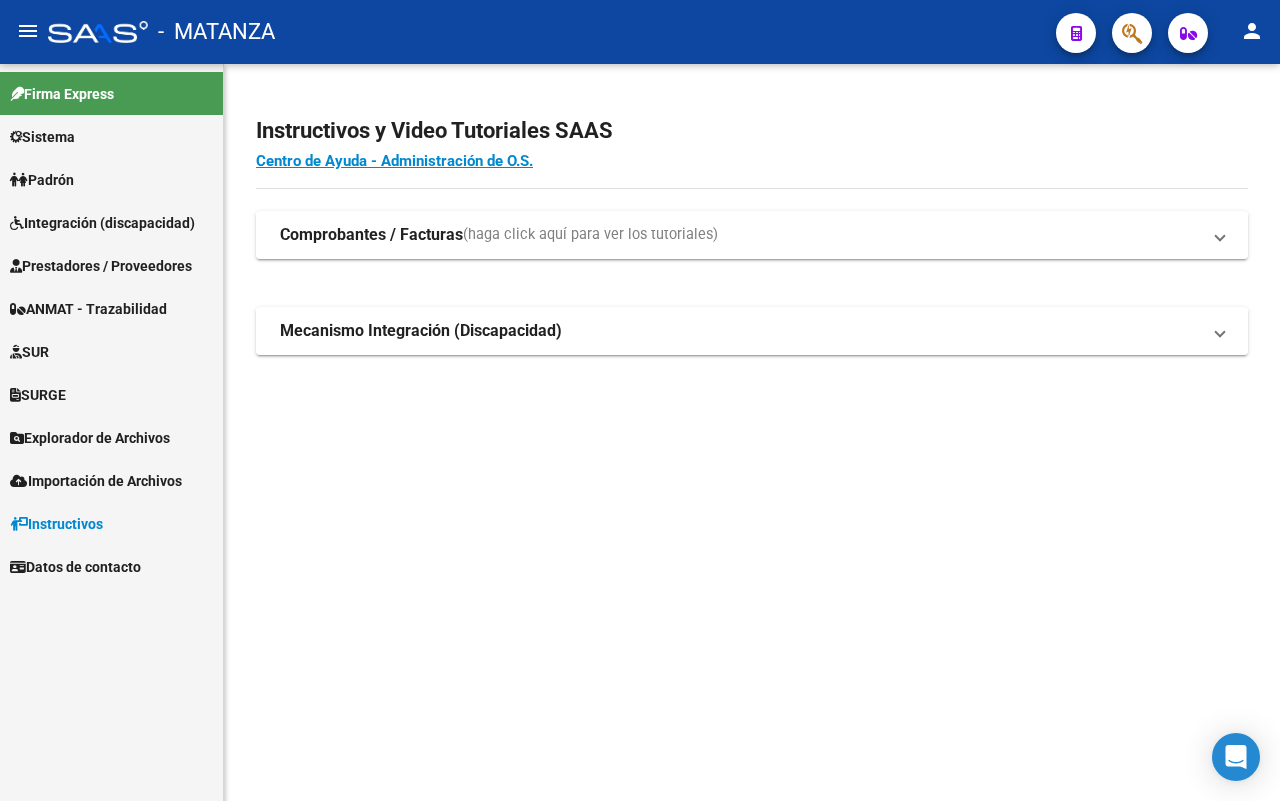 click on "Prestadores / Proveedores" at bounding box center [101, 266] 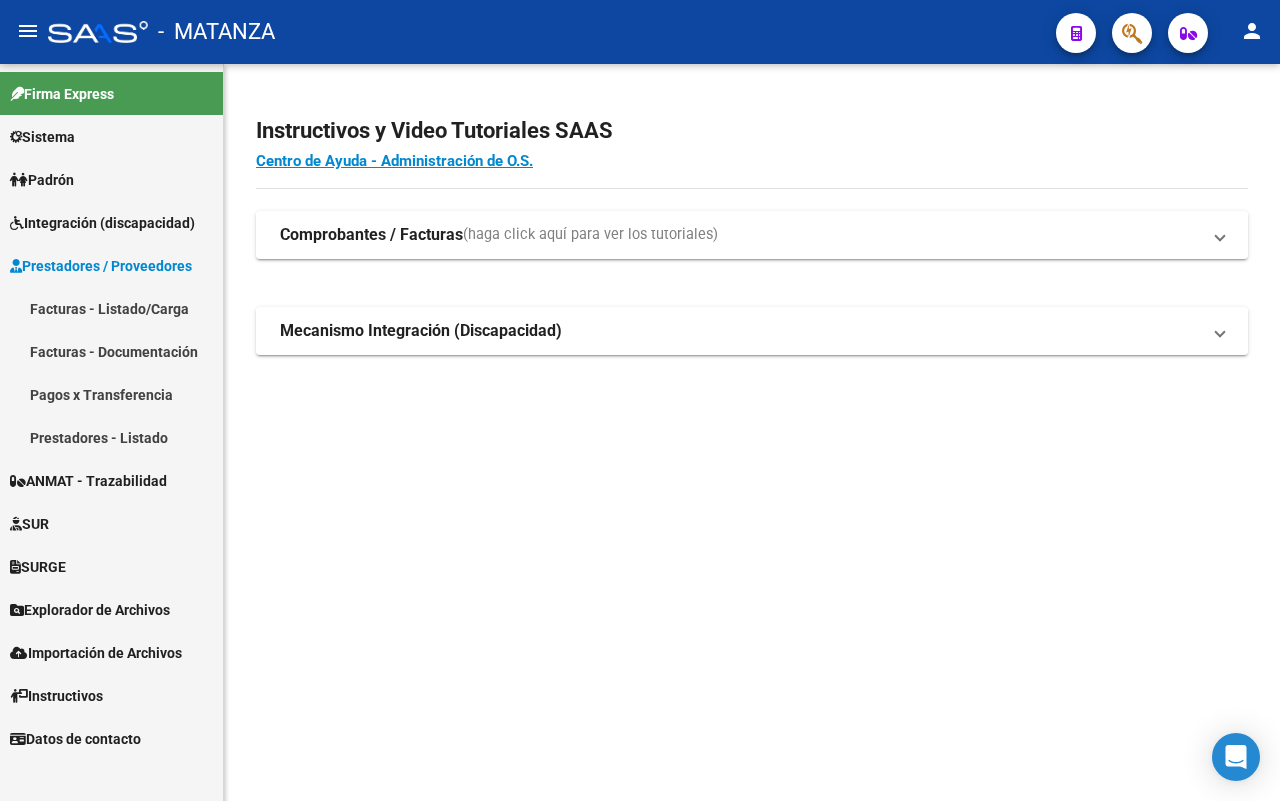 click on "Facturas - Listado/Carga" at bounding box center [111, 308] 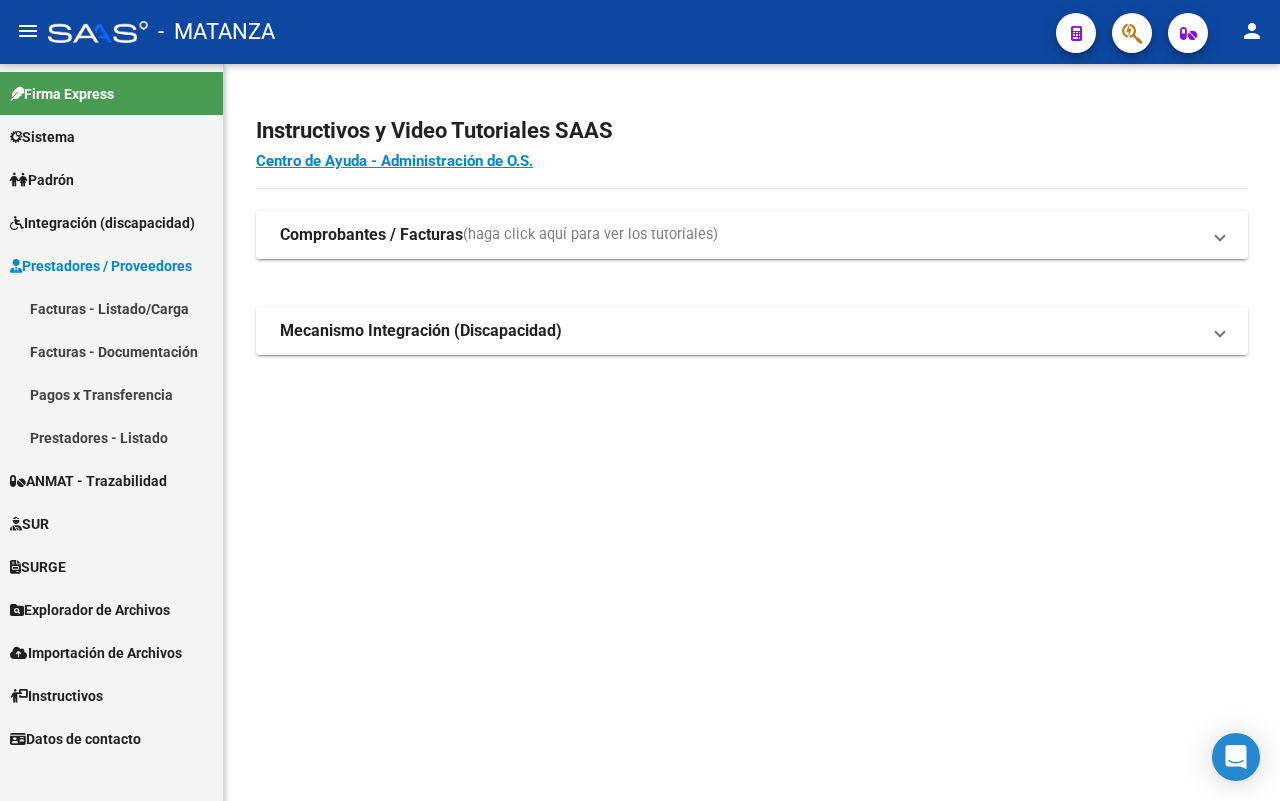 click on "(haga click aquí para ver los tutoriales)" at bounding box center (590, 235) 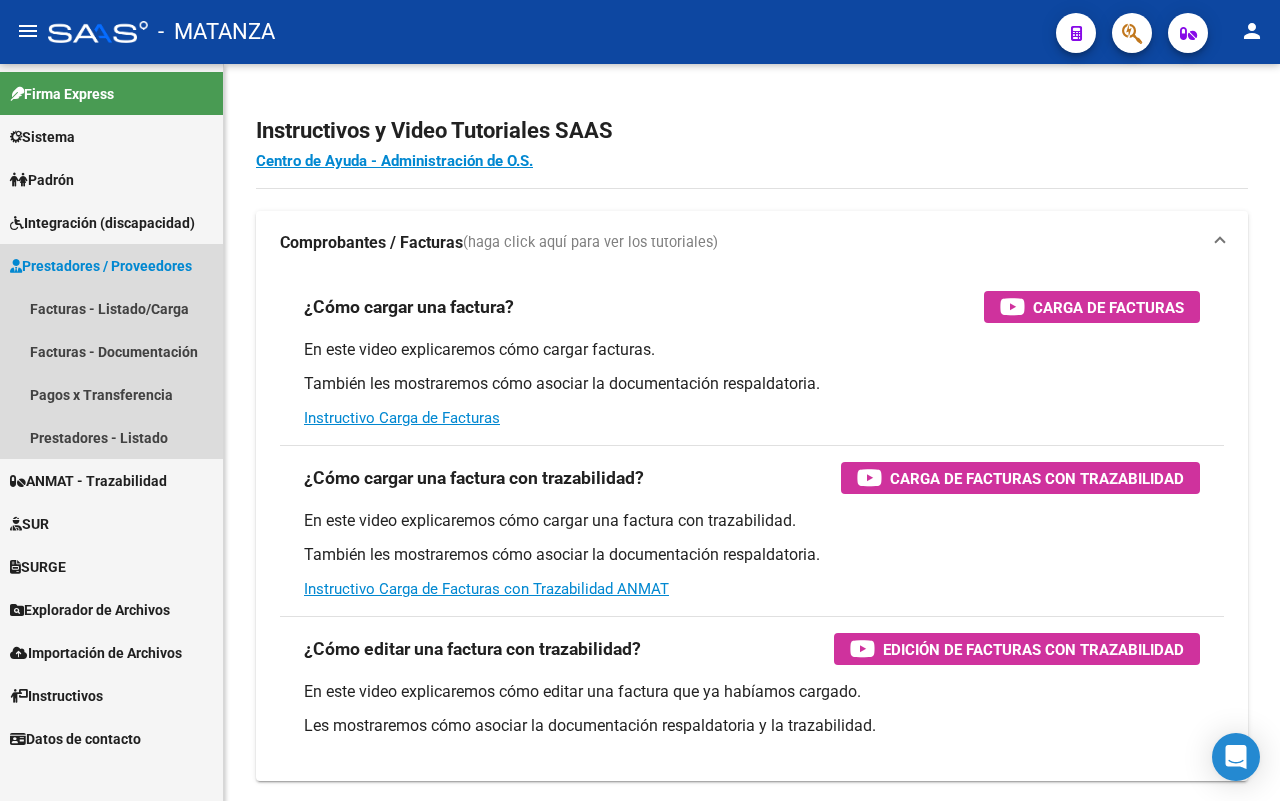 click on "Prestadores / Proveedores" at bounding box center [101, 266] 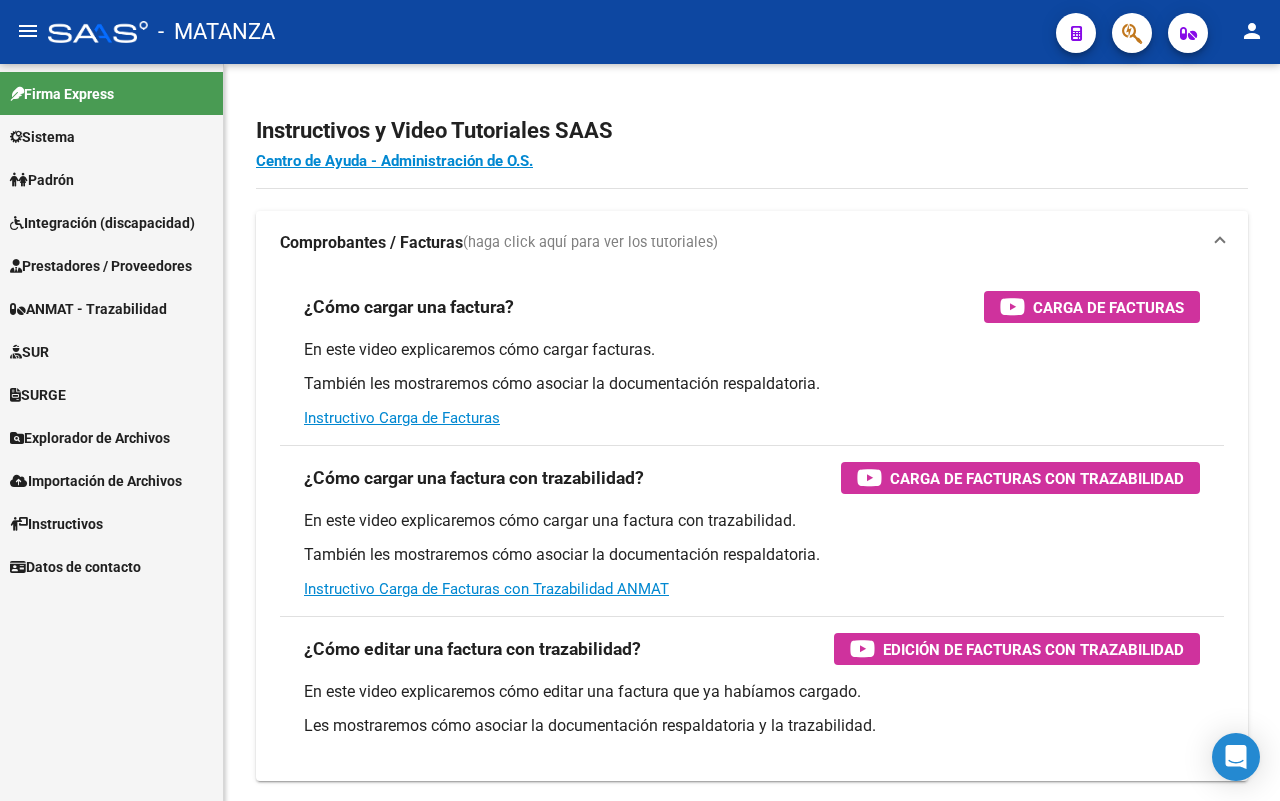 click on "Prestadores / Proveedores" at bounding box center [101, 266] 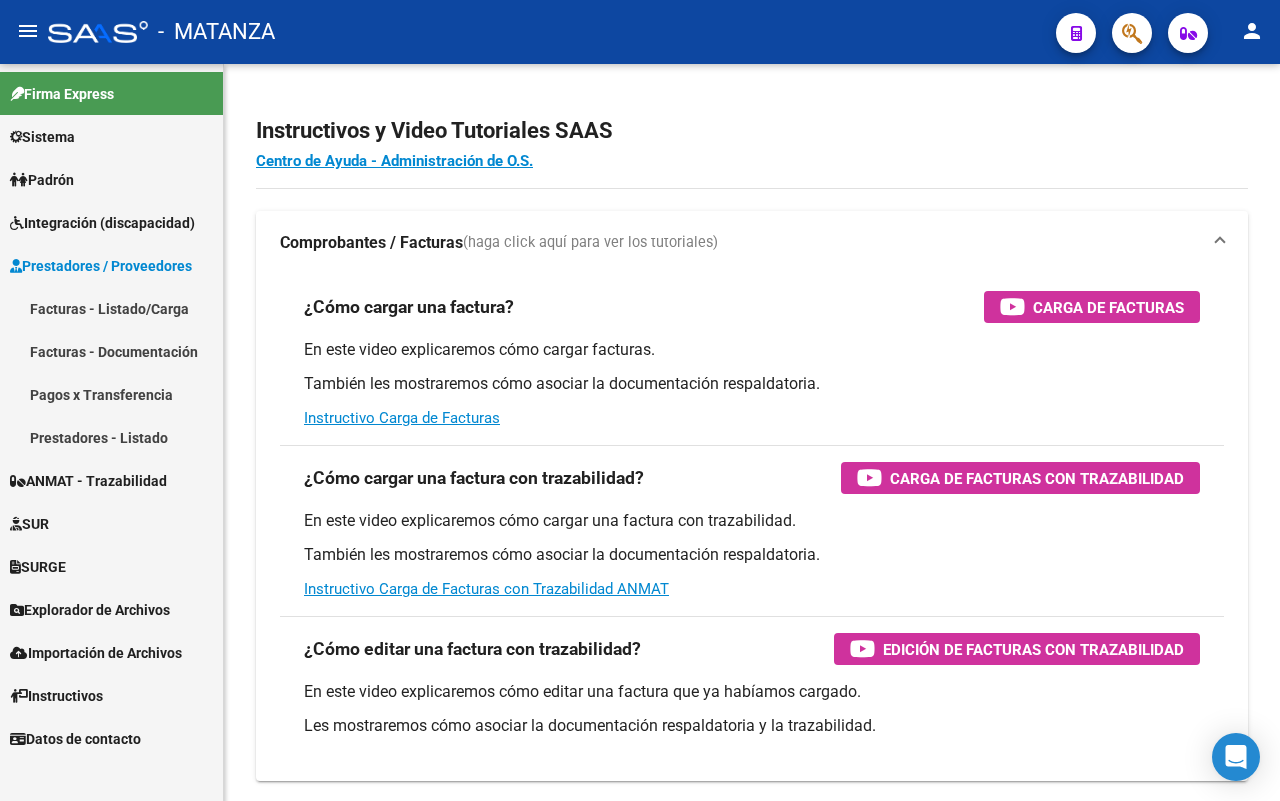 click on "Facturas - Listado/Carga" at bounding box center [111, 308] 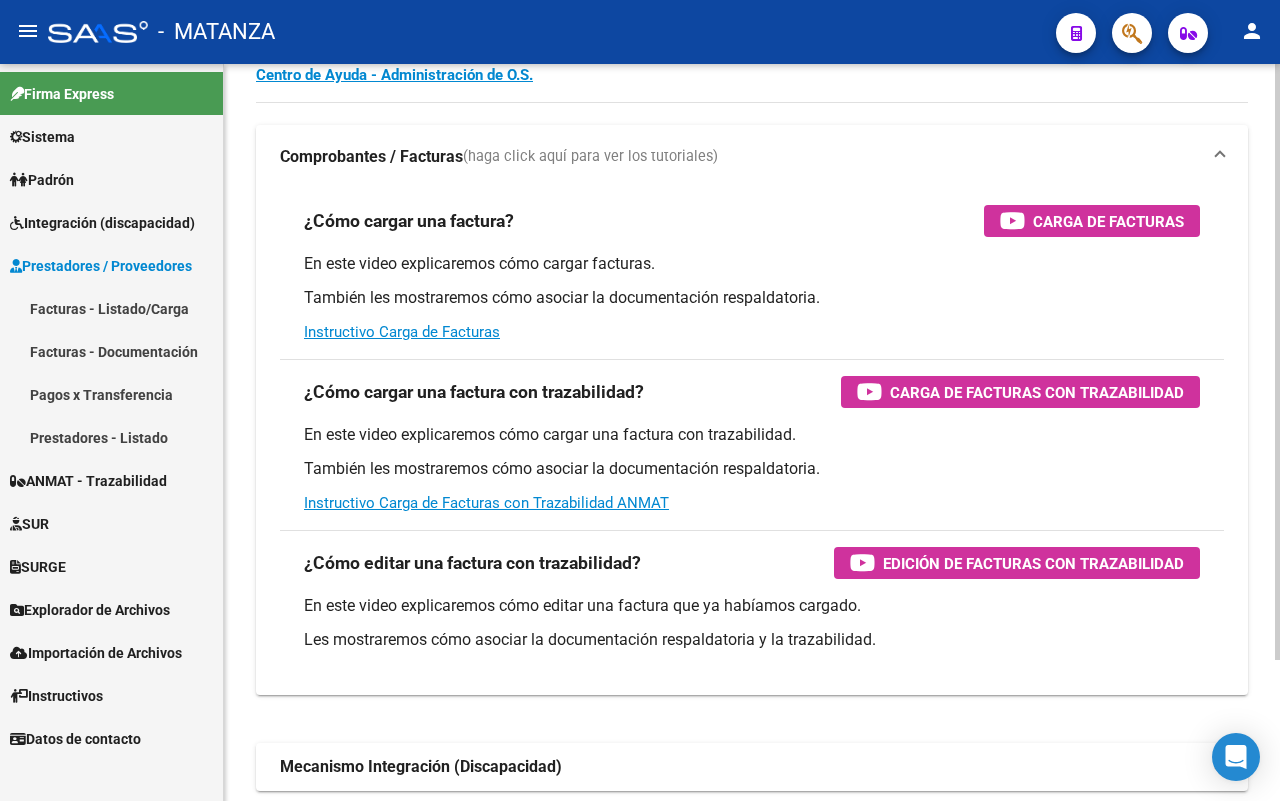 scroll, scrollTop: 173, scrollLeft: 0, axis: vertical 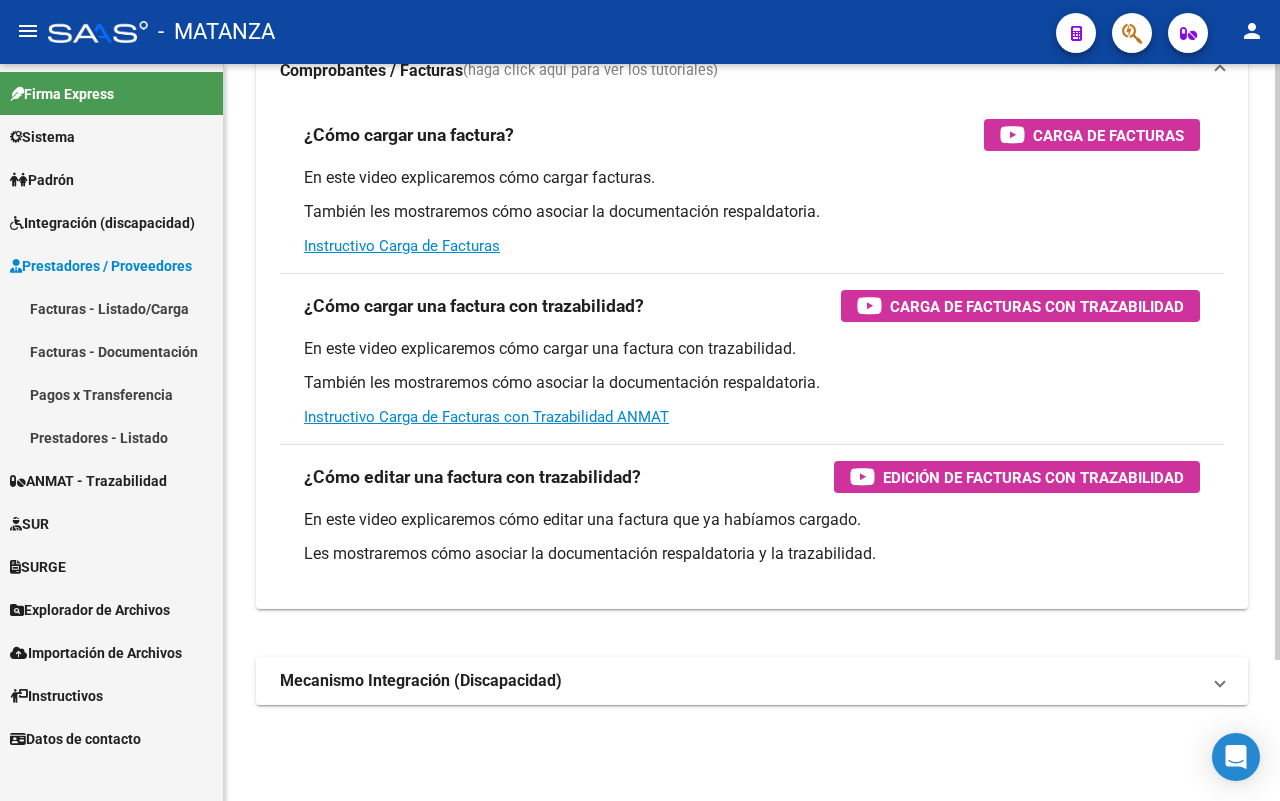 click on "Mecanismo Integración (Discapacidad)" at bounding box center [740, 681] 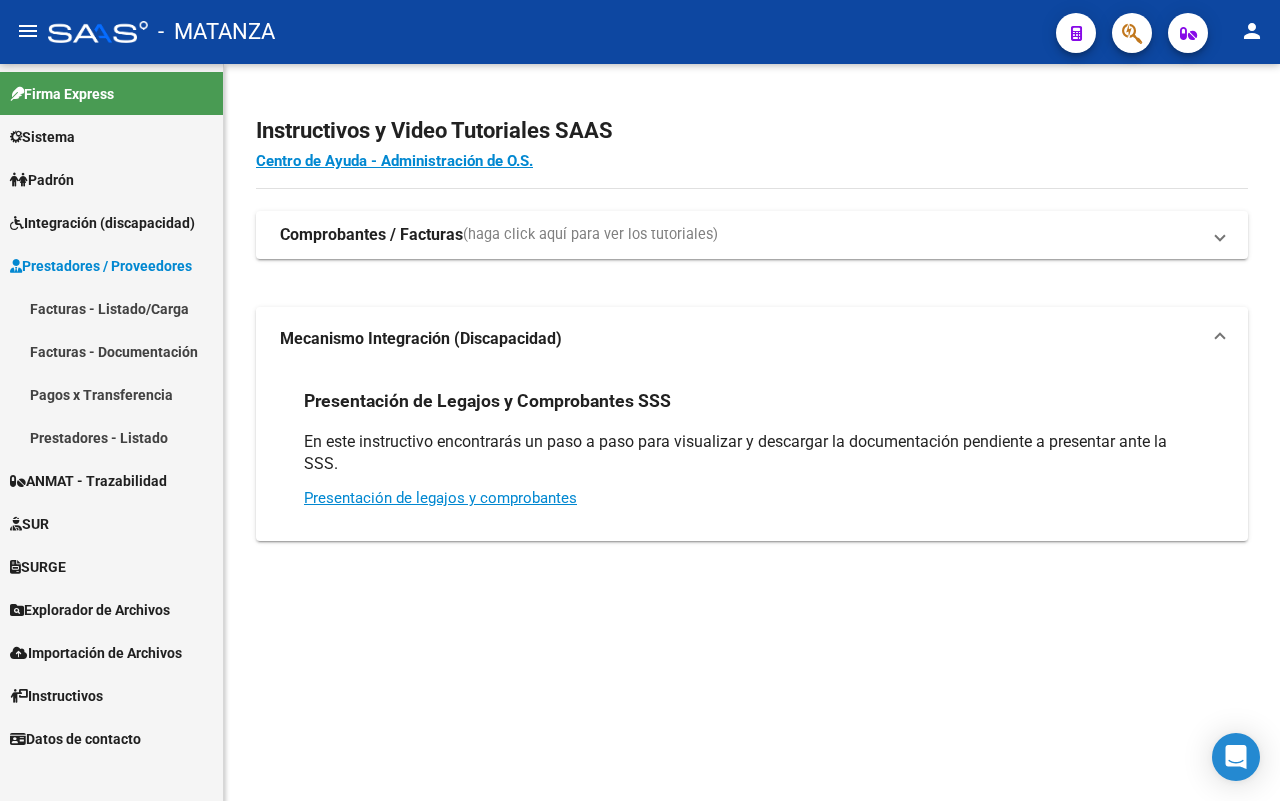 scroll, scrollTop: 0, scrollLeft: 0, axis: both 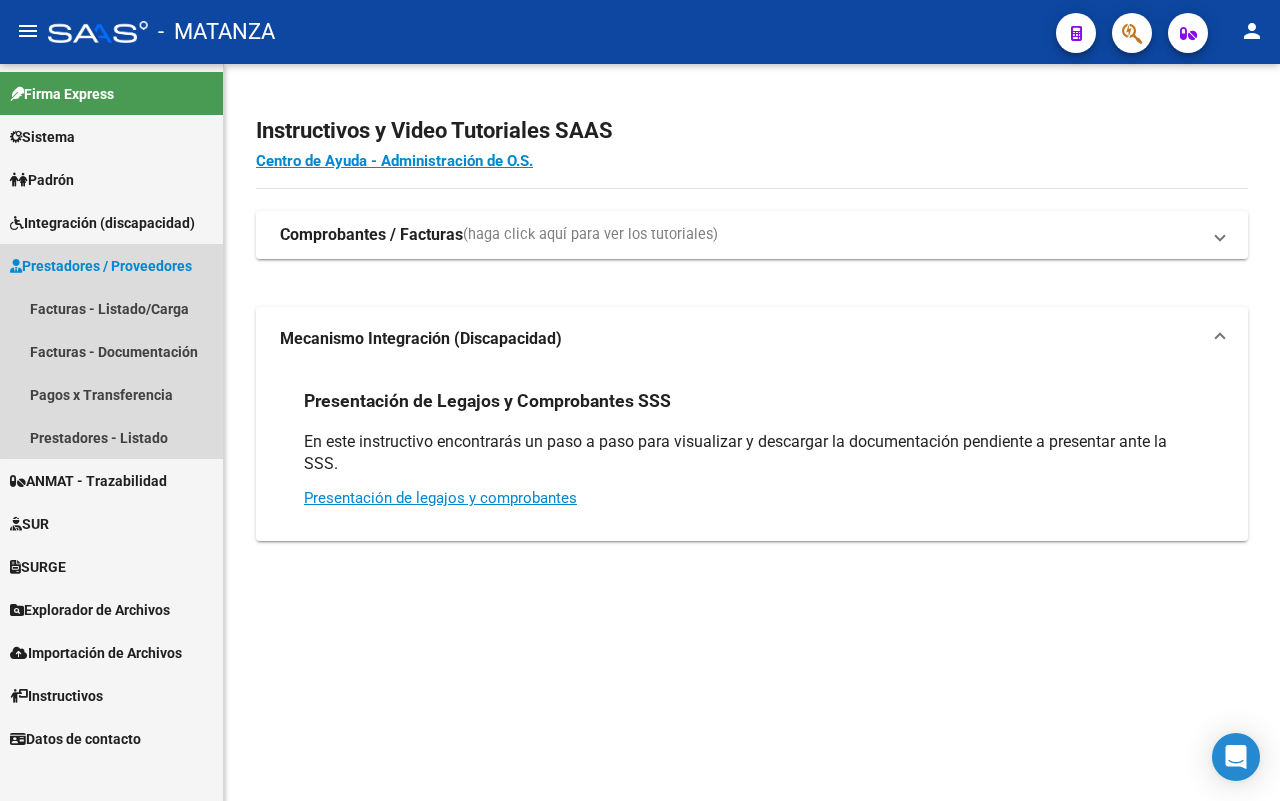 click on "Prestadores / Proveedores" at bounding box center [101, 266] 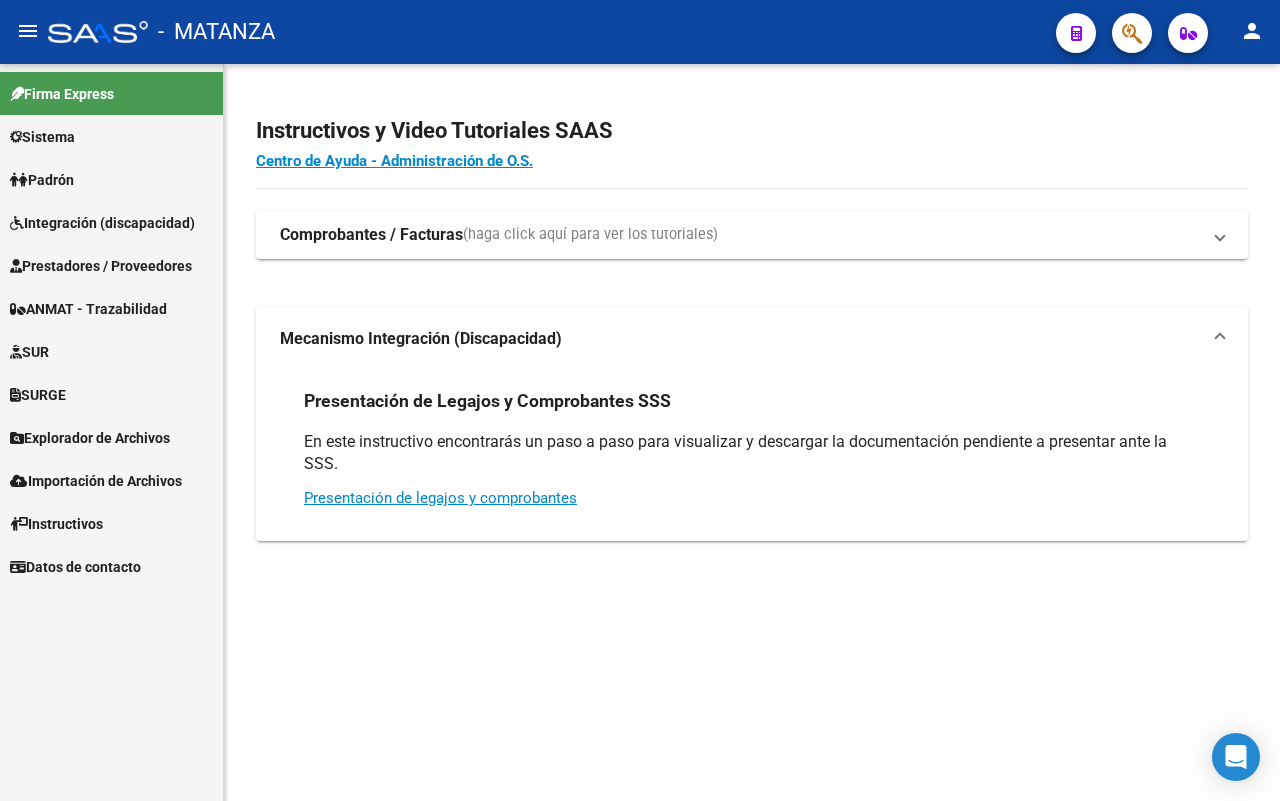 click on "Prestadores / Proveedores" at bounding box center [101, 266] 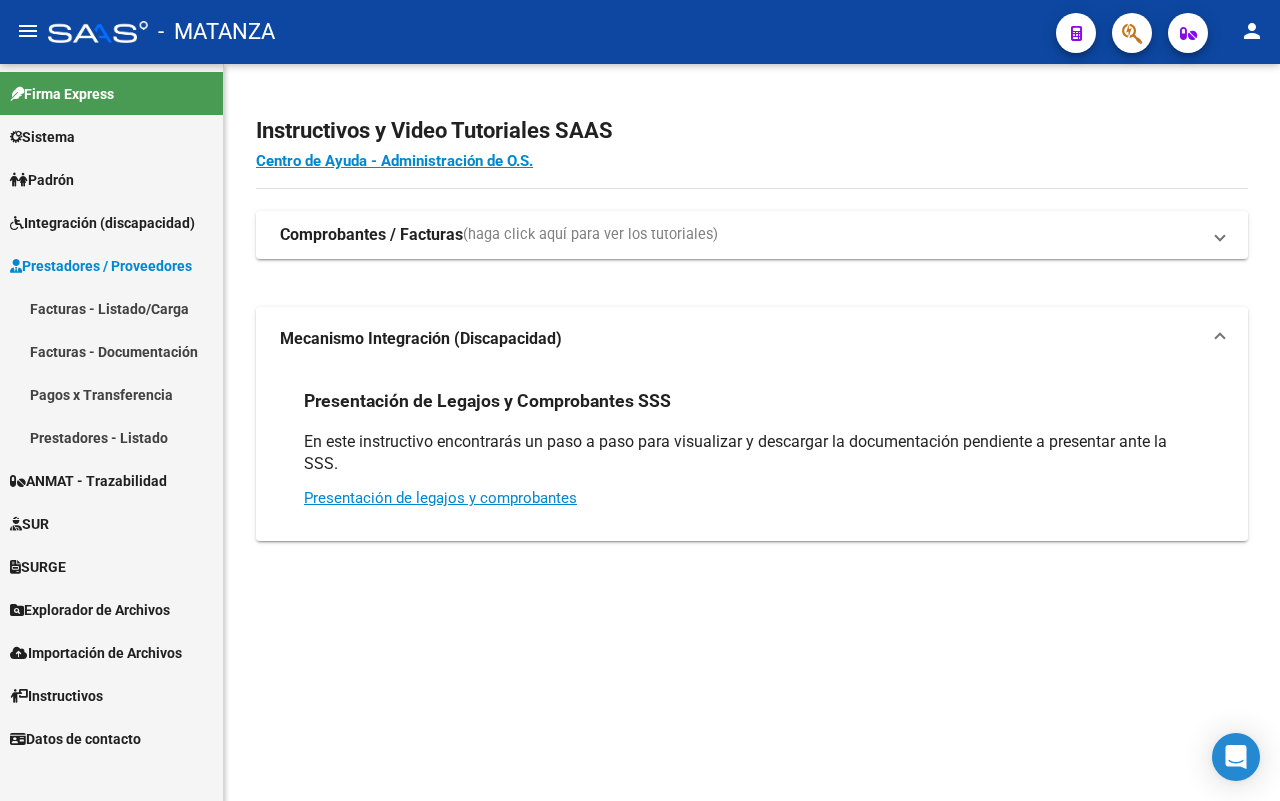 click on "Facturas - Listado/Carga" at bounding box center (111, 308) 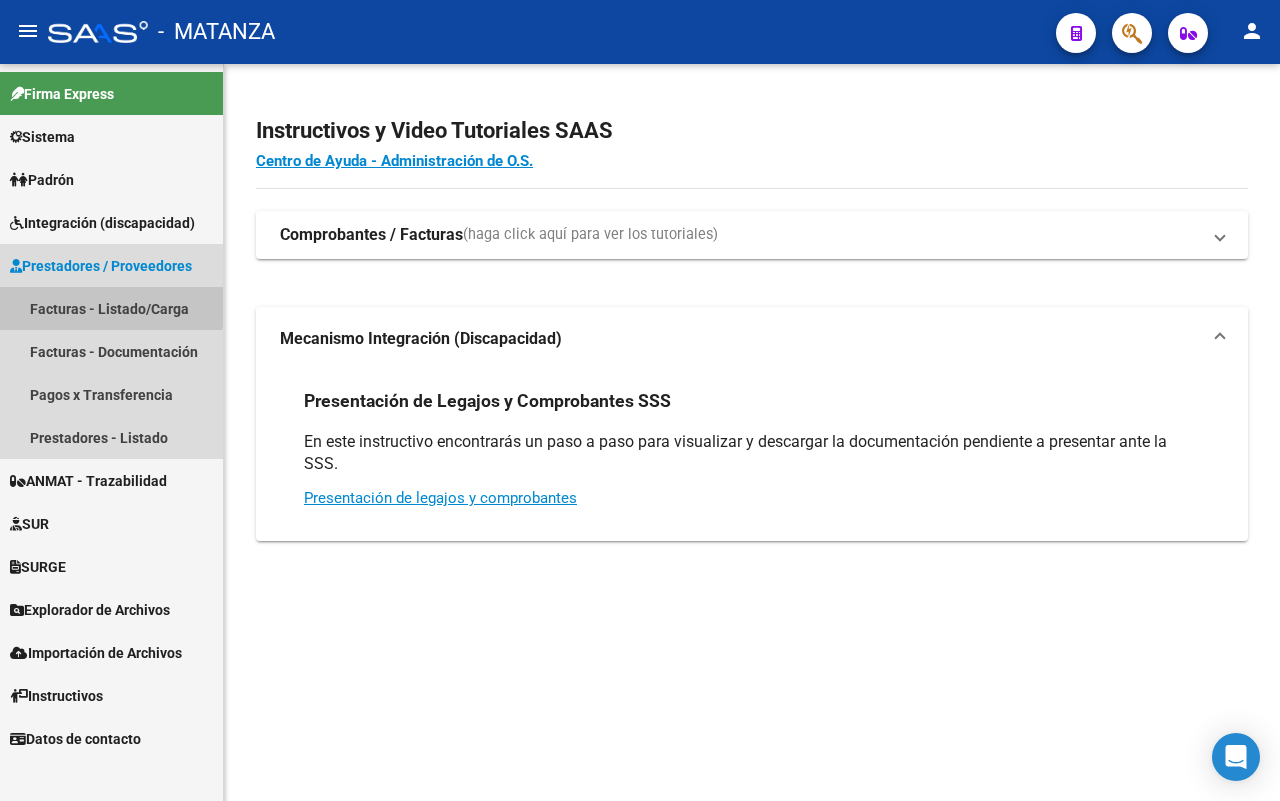 click on "Facturas - Listado/Carga" at bounding box center [111, 308] 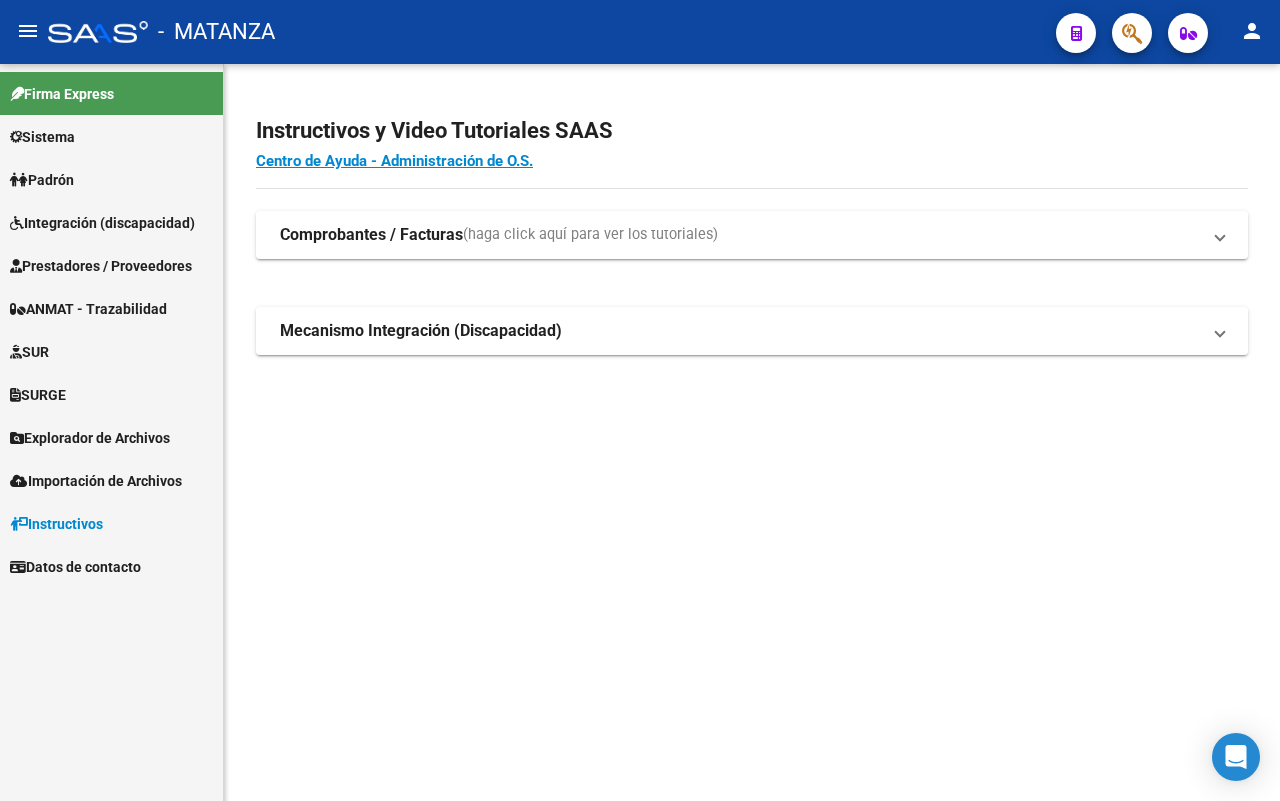 scroll, scrollTop: 0, scrollLeft: 0, axis: both 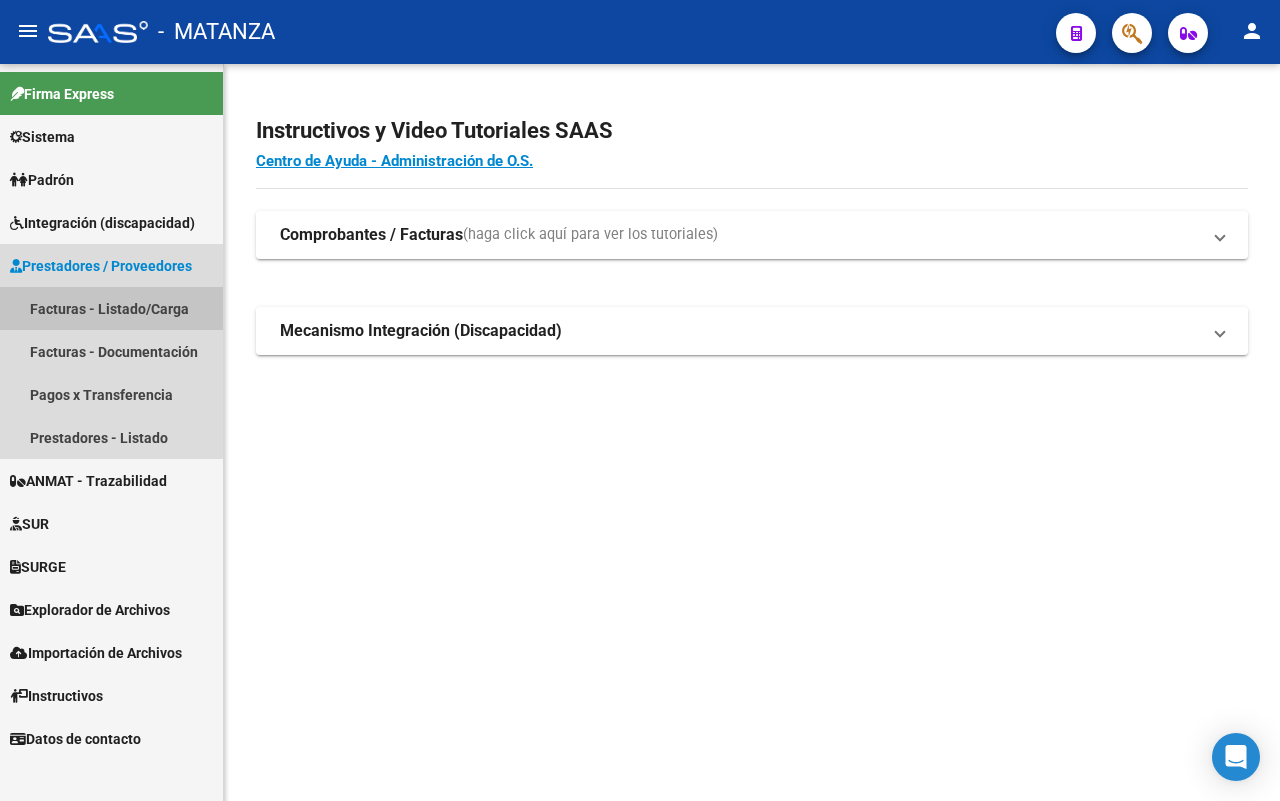 click on "Facturas - Listado/Carga" at bounding box center (111, 308) 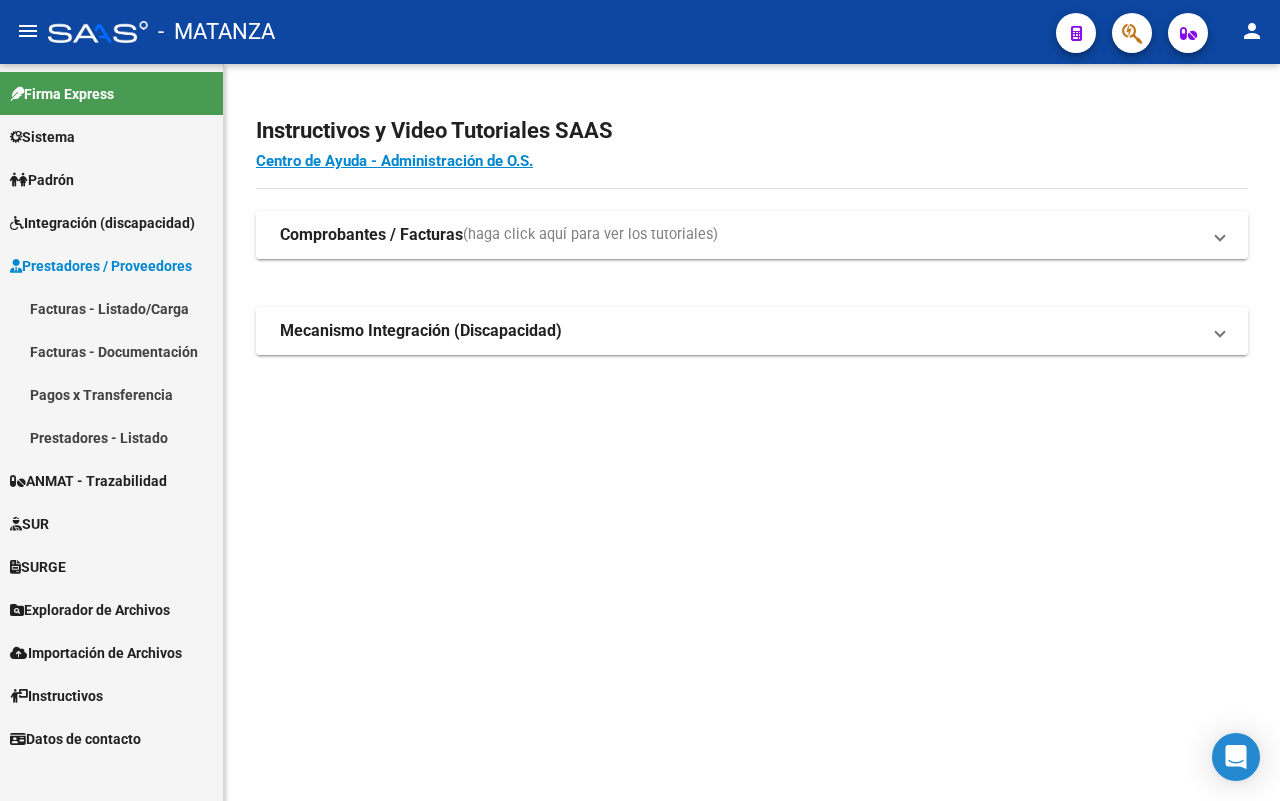 click on "Facturas - Listado/Carga" at bounding box center (111, 308) 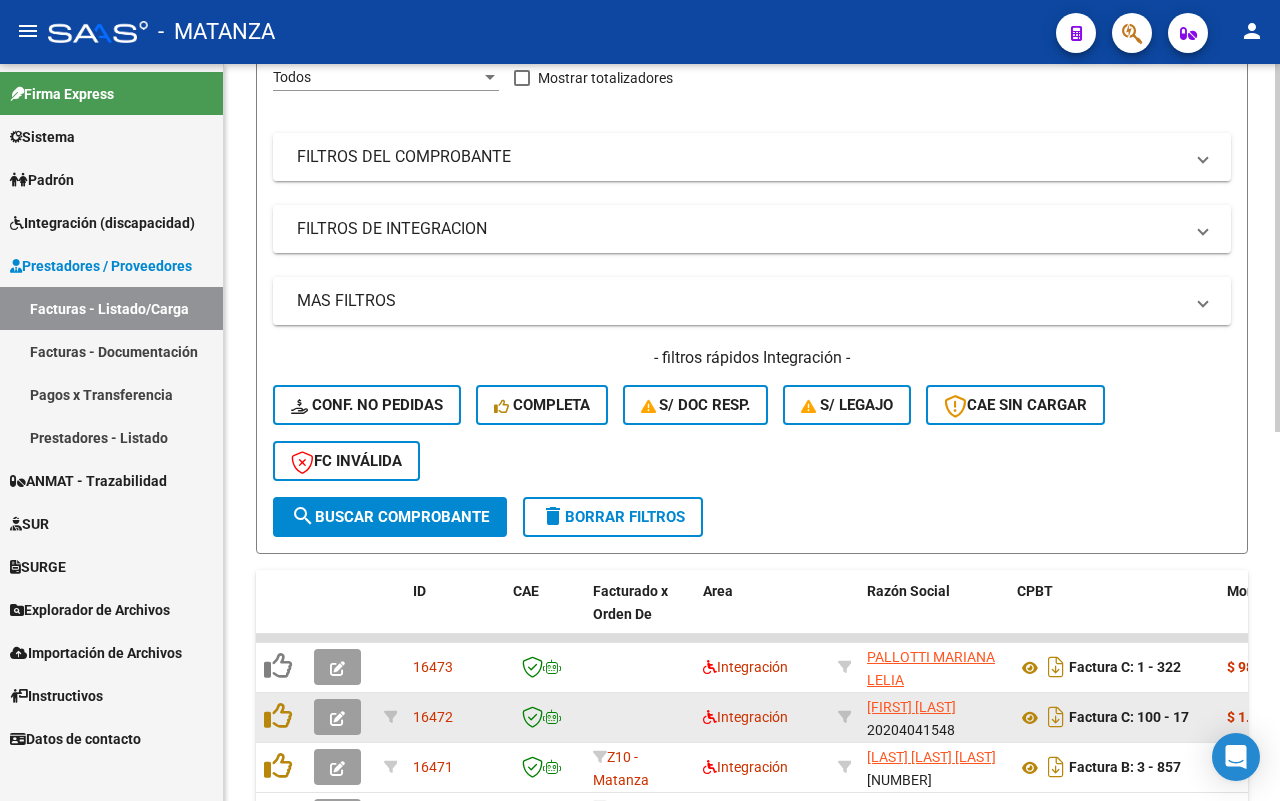 scroll, scrollTop: 458, scrollLeft: 0, axis: vertical 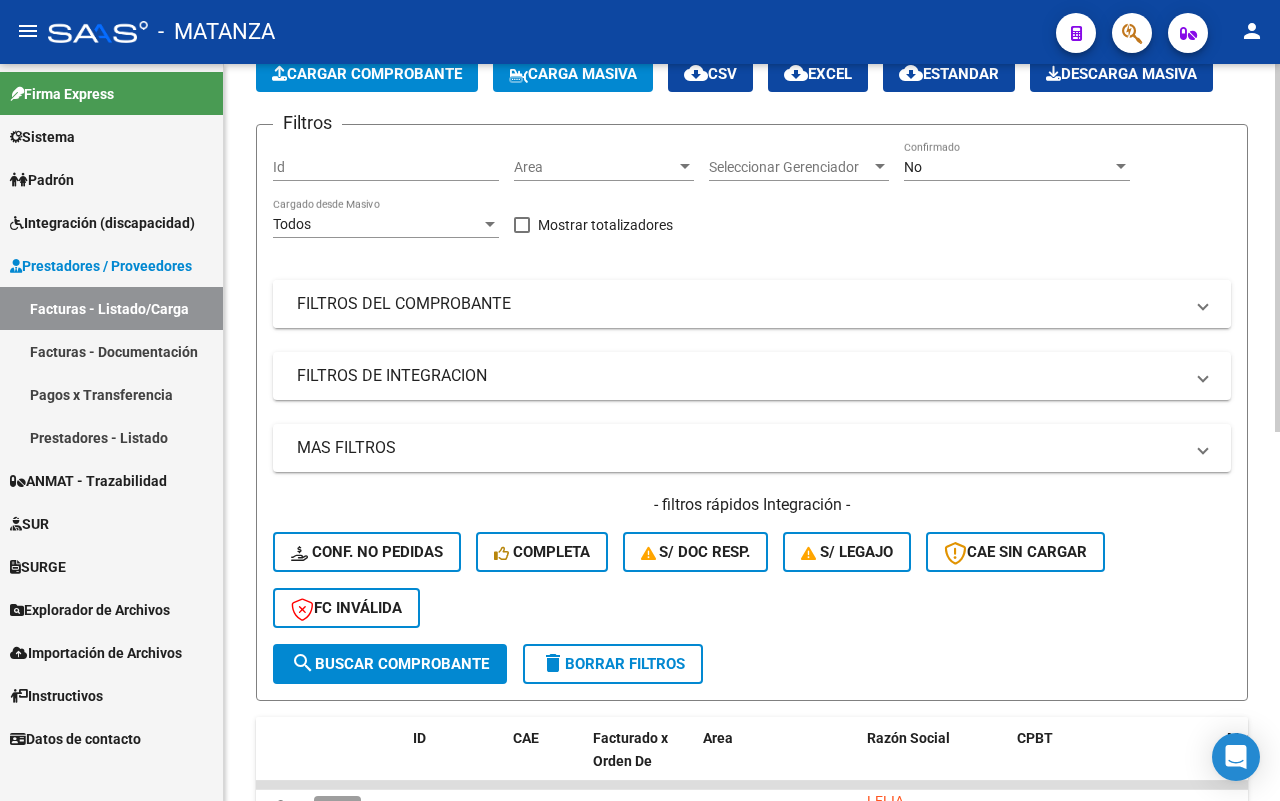 click on "FILTROS DEL COMPROBANTE" at bounding box center [752, 304] 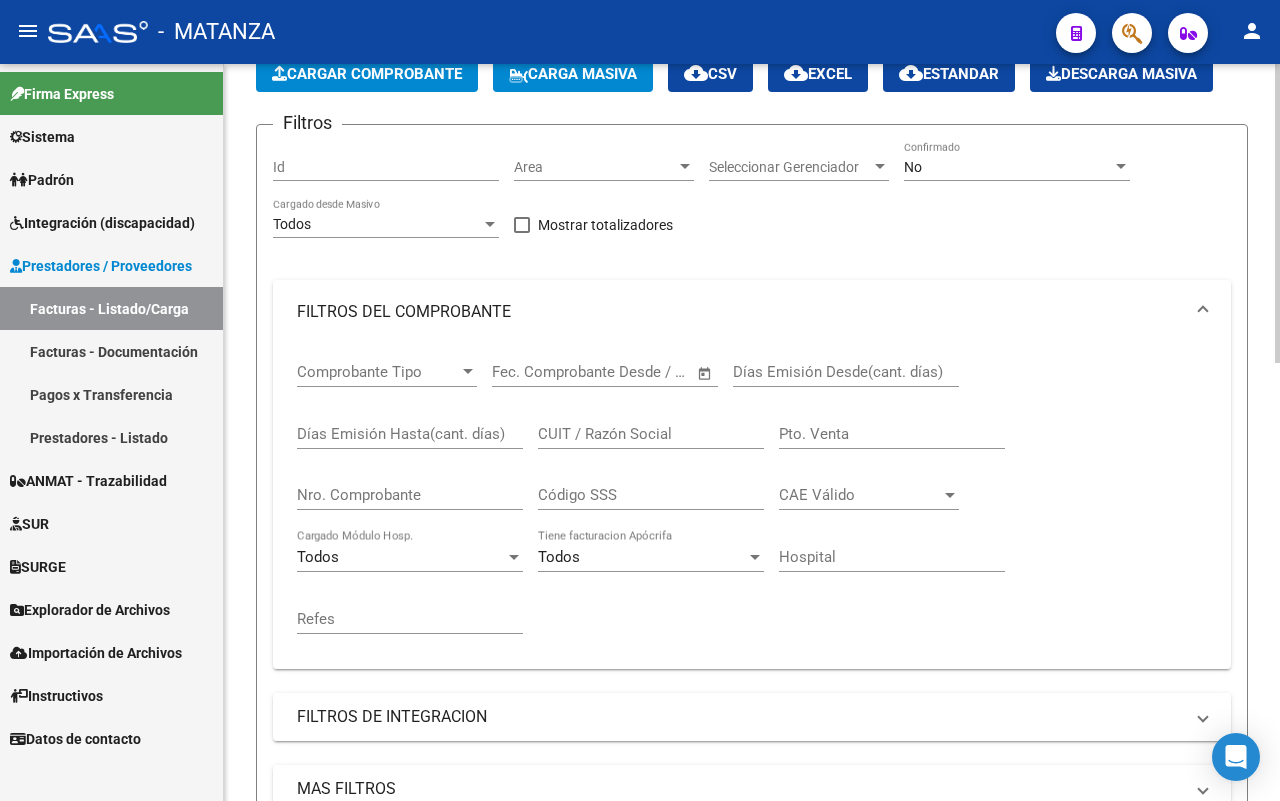 click on "CUIT / Razón Social" at bounding box center (651, 434) 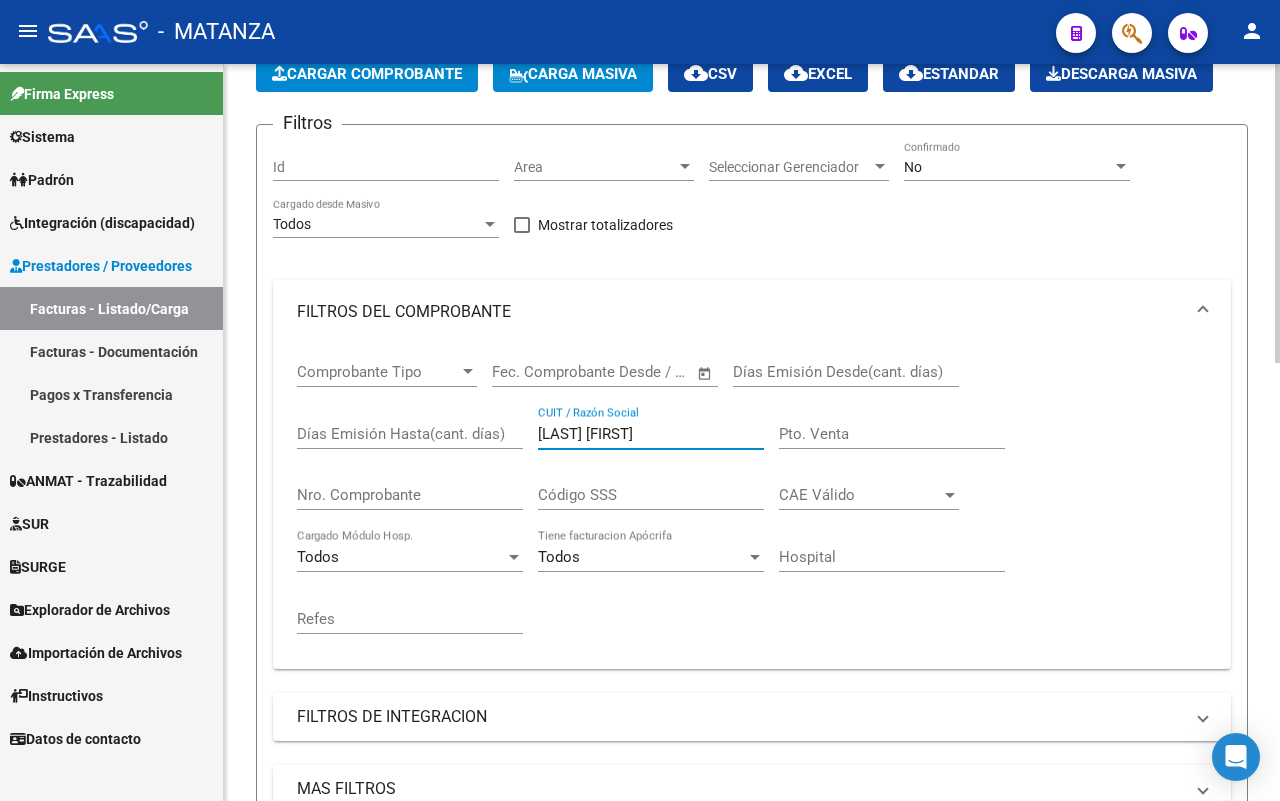 type on "[LAST] [FIRST]" 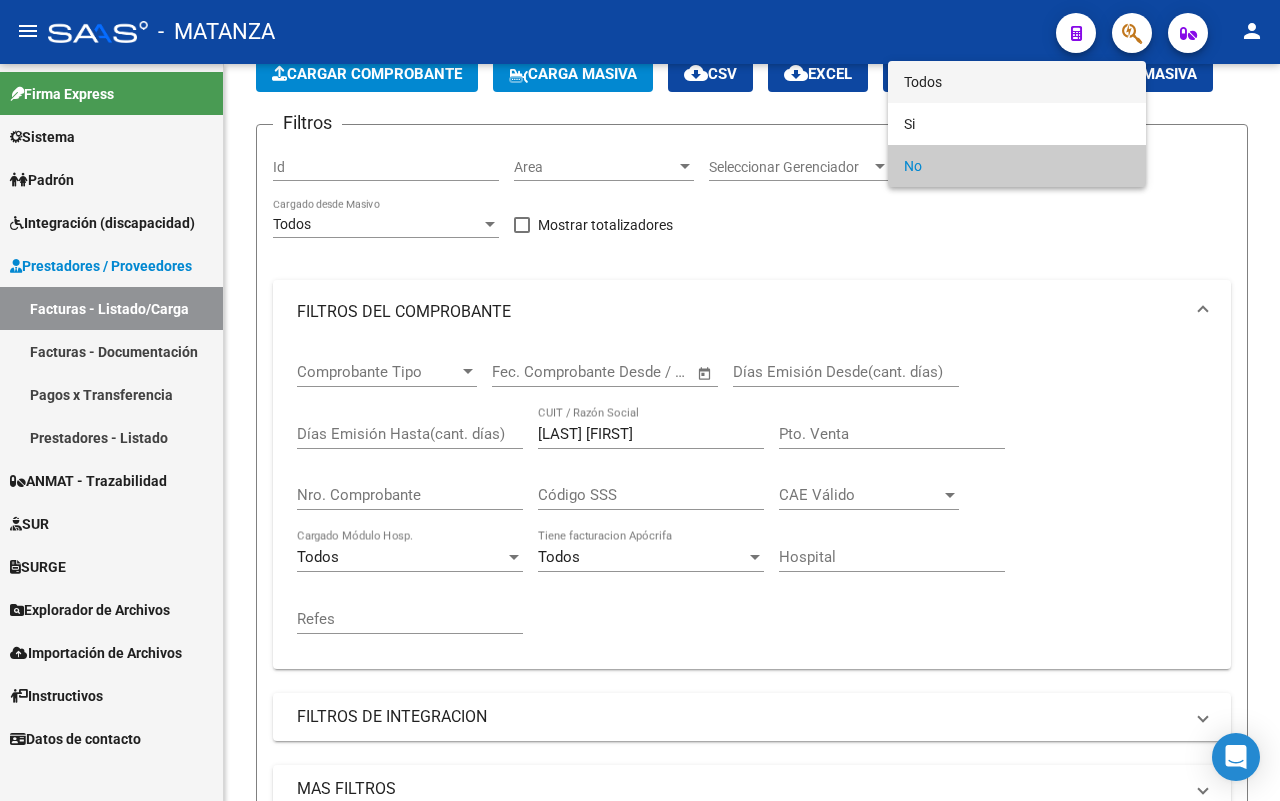 click on "Todos" at bounding box center (1017, 82) 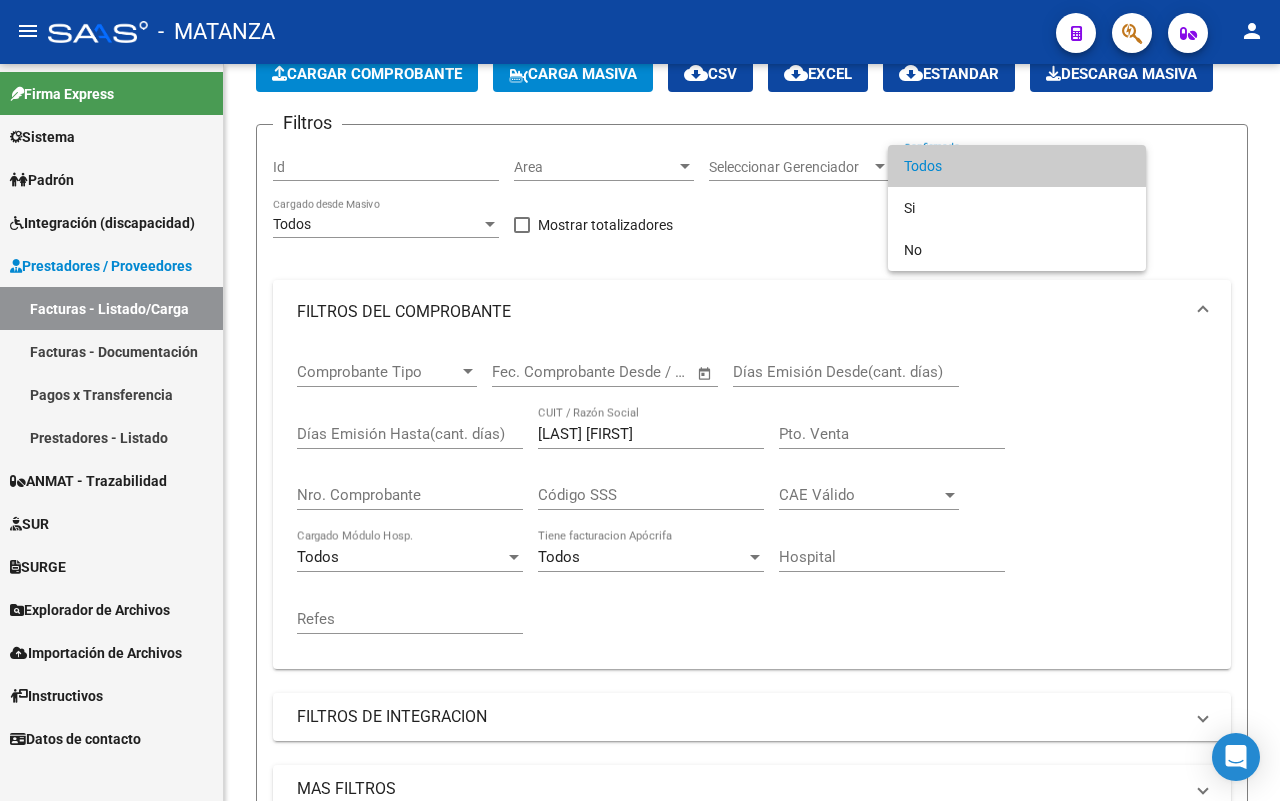 click on "Todos" at bounding box center [1017, 166] 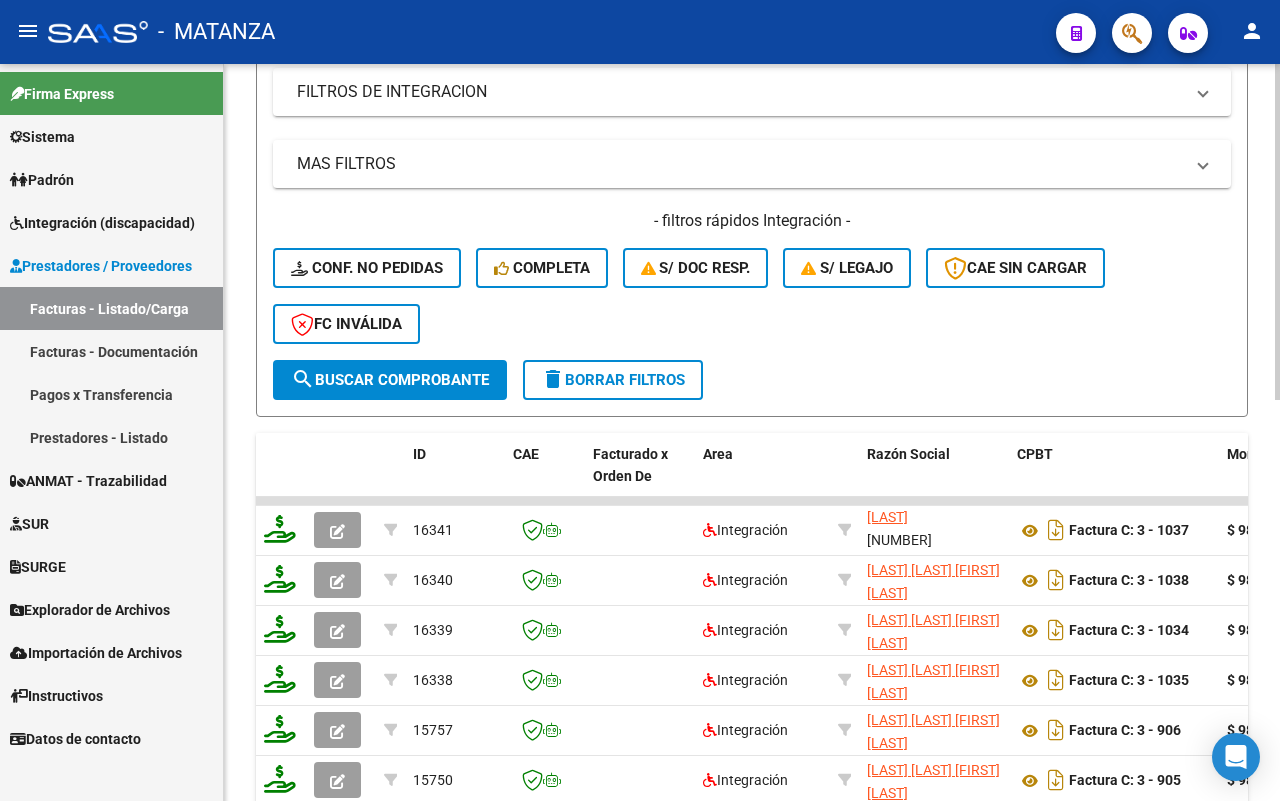 scroll, scrollTop: 863, scrollLeft: 0, axis: vertical 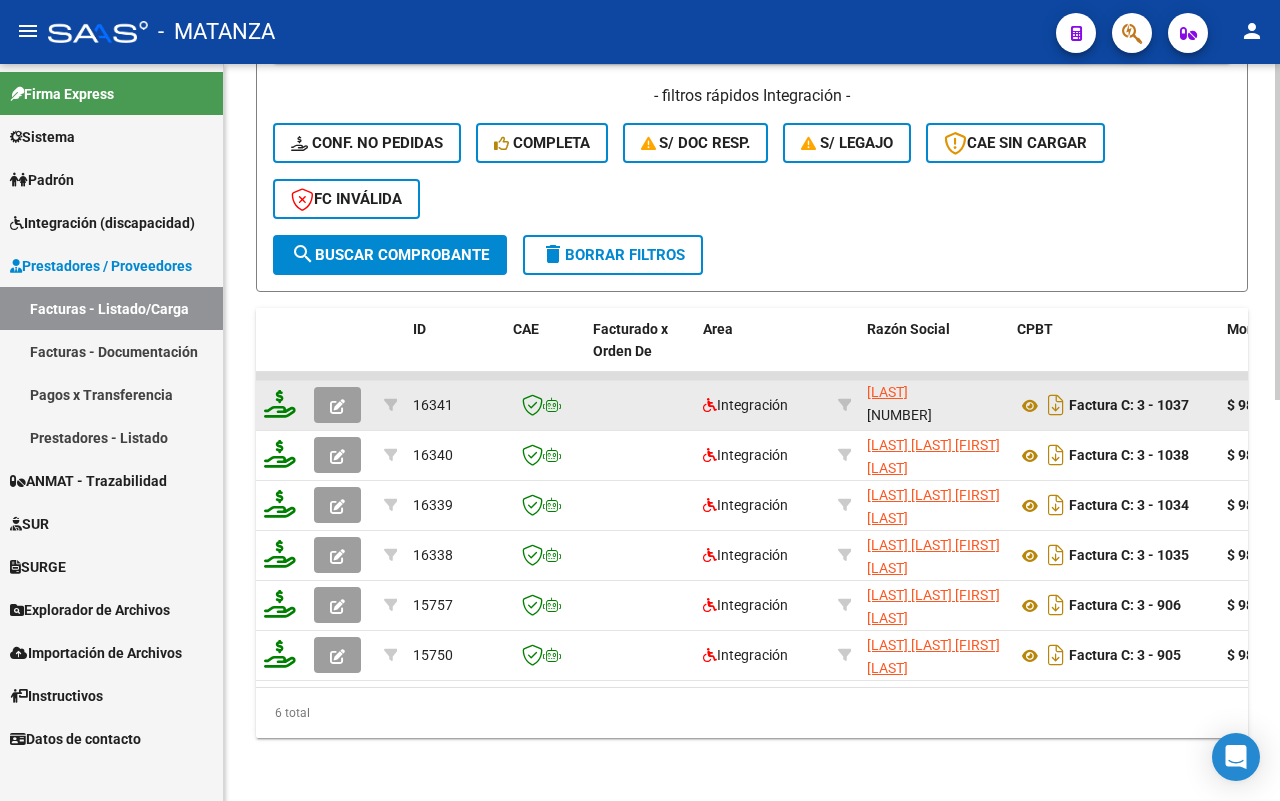 click 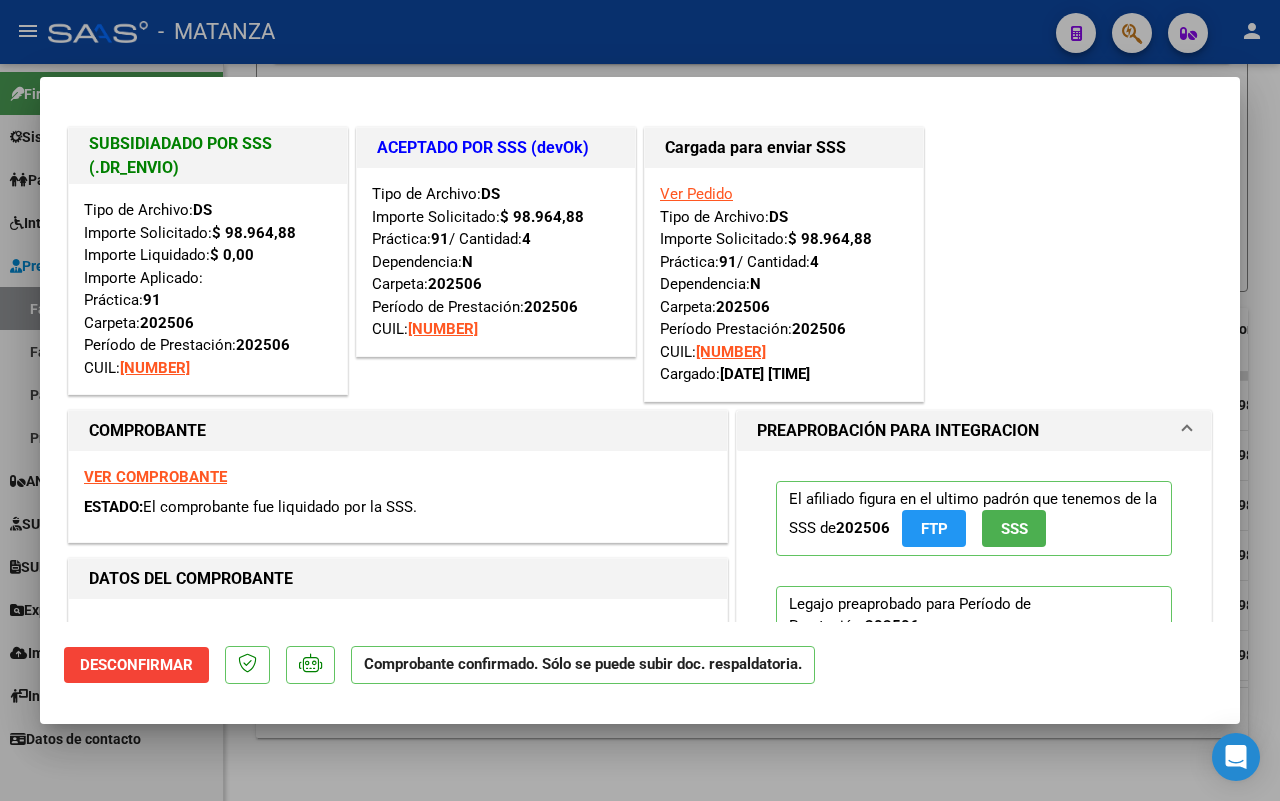 click at bounding box center [640, 400] 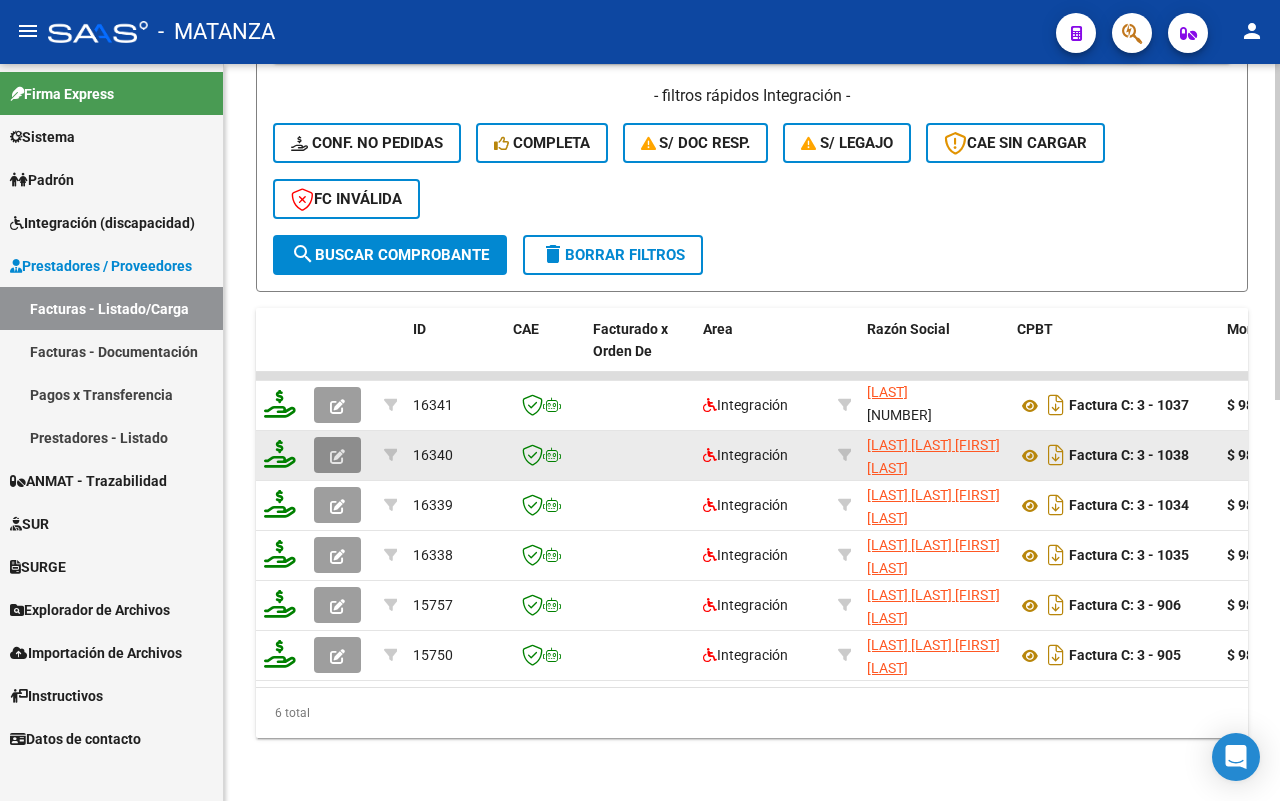 click 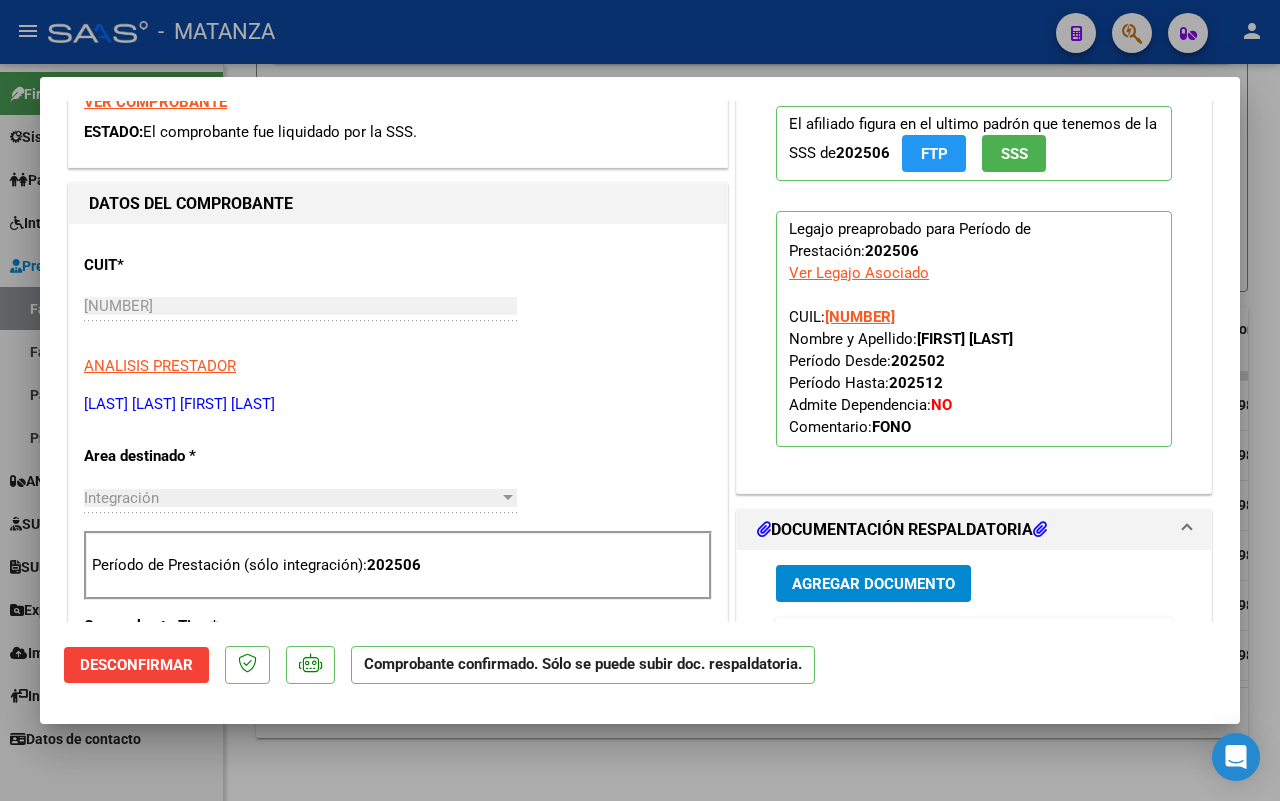 scroll, scrollTop: 625, scrollLeft: 0, axis: vertical 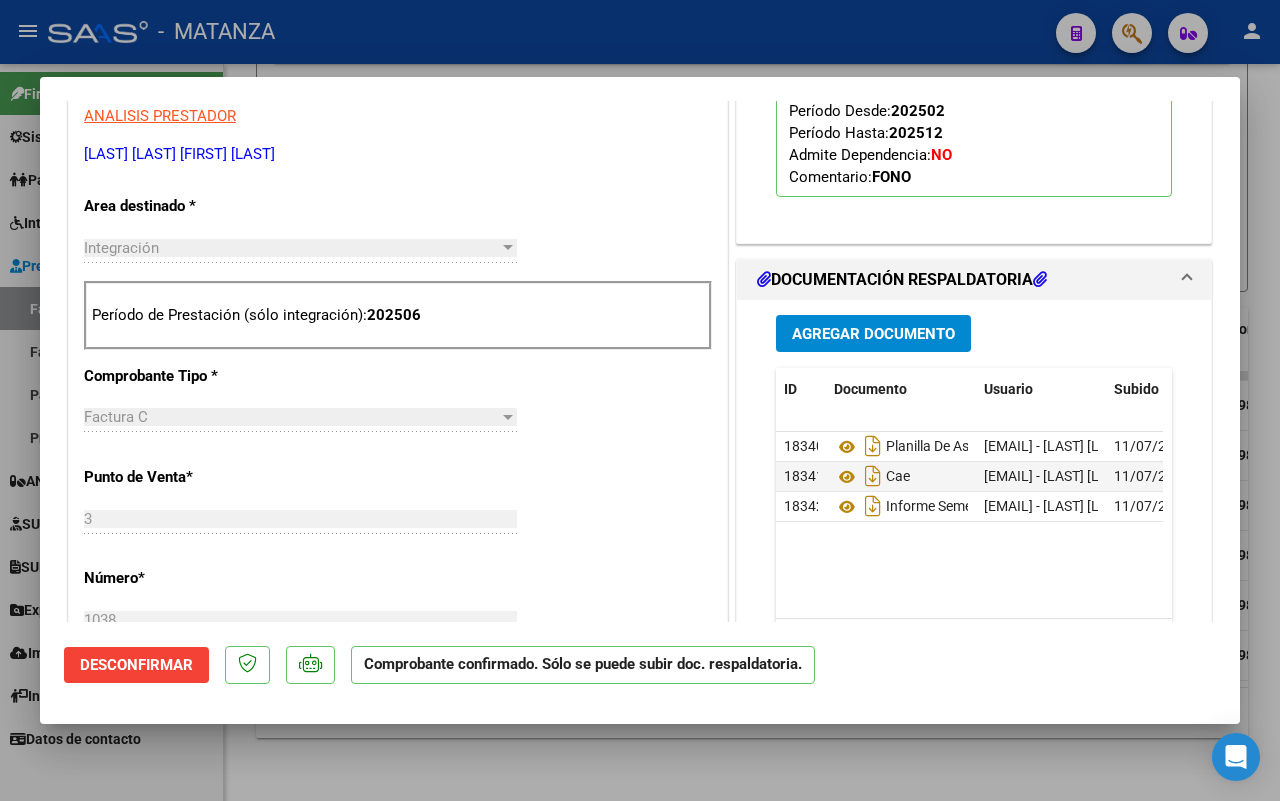 click at bounding box center (640, 400) 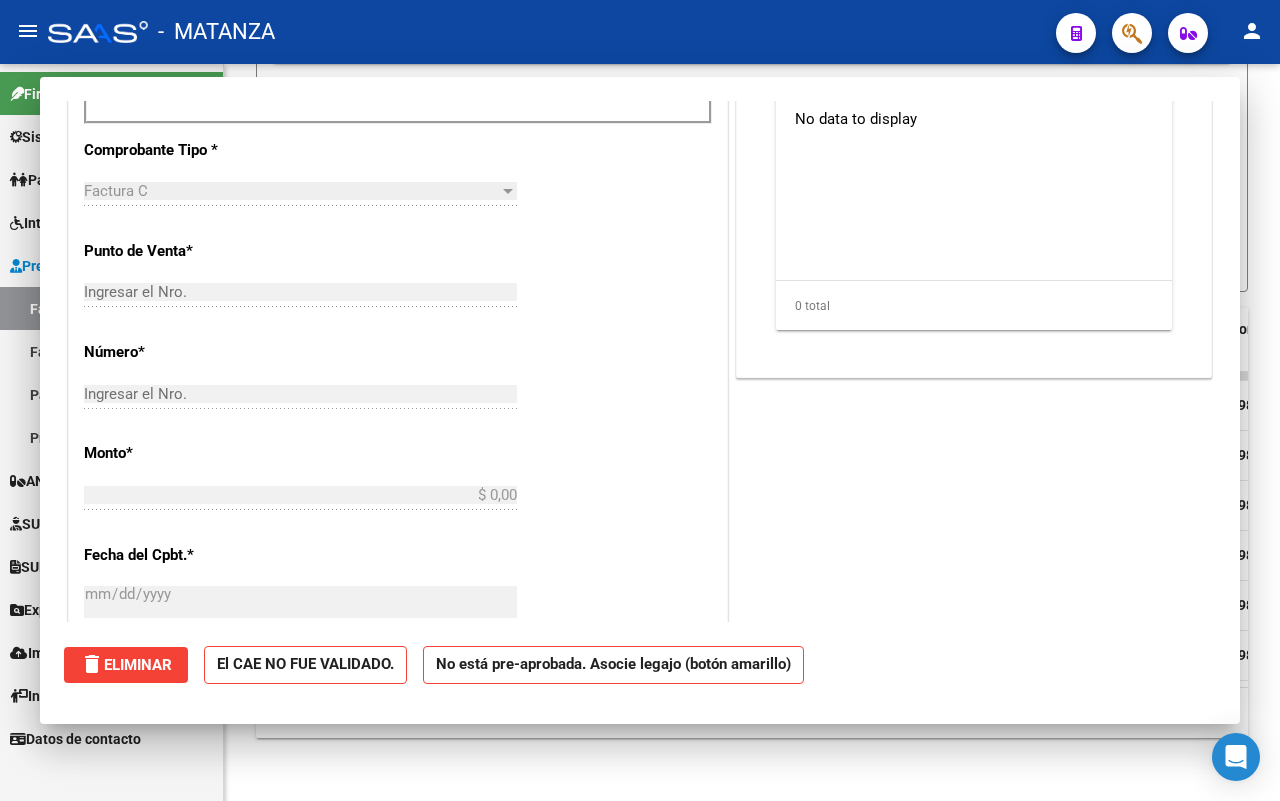 scroll, scrollTop: 0, scrollLeft: 0, axis: both 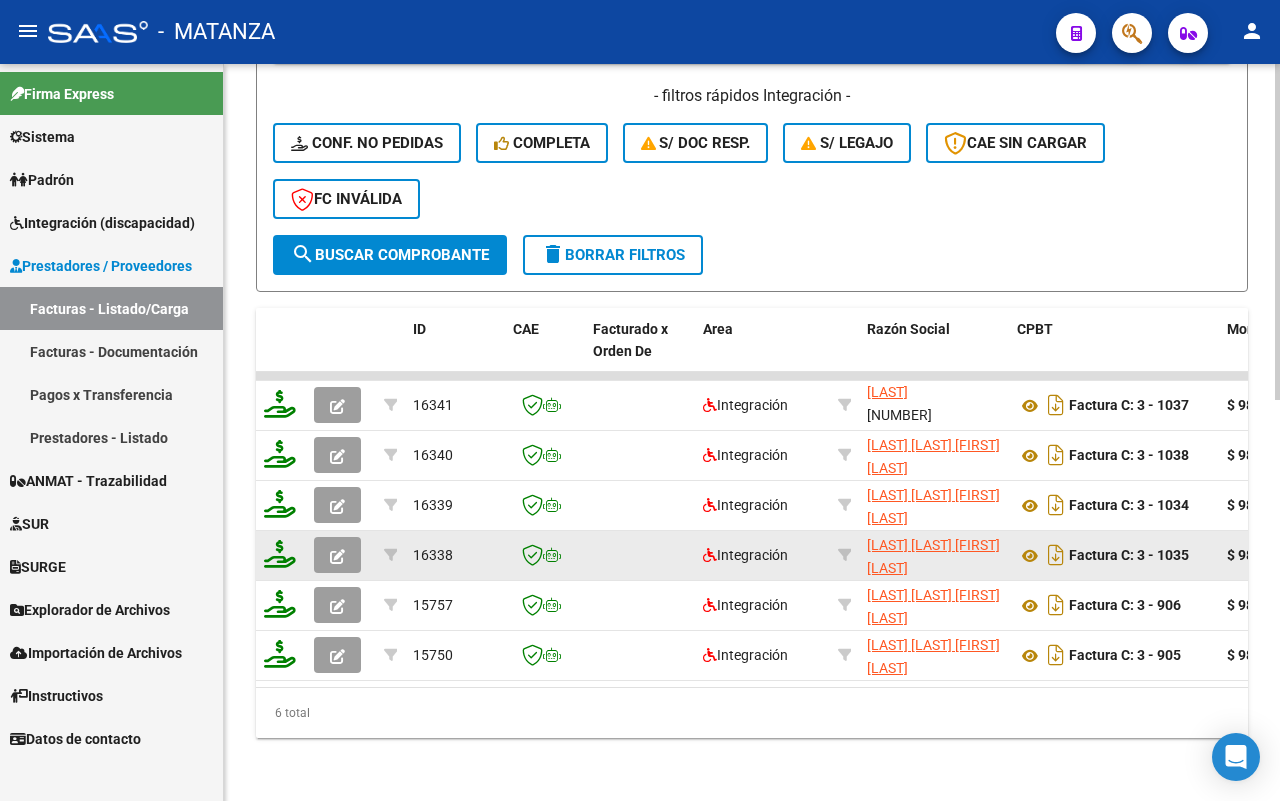 click 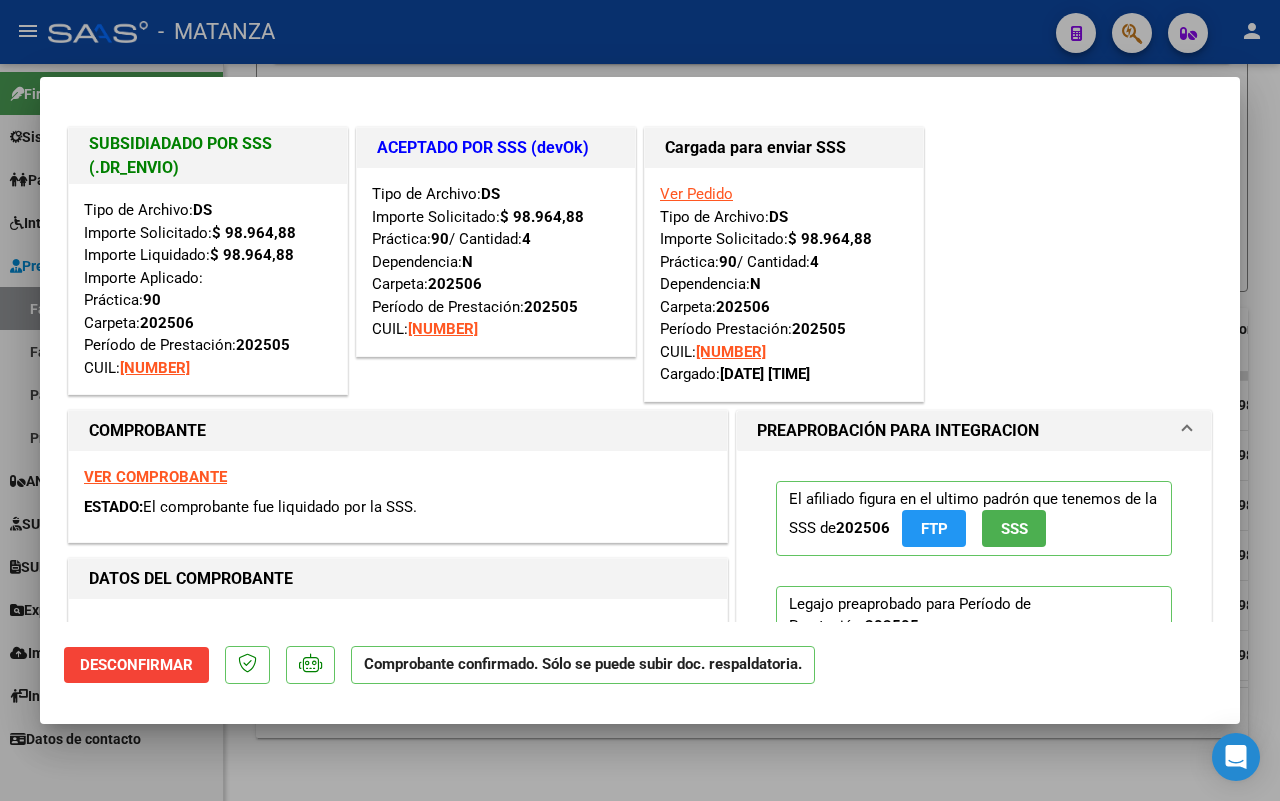 click at bounding box center (640, 400) 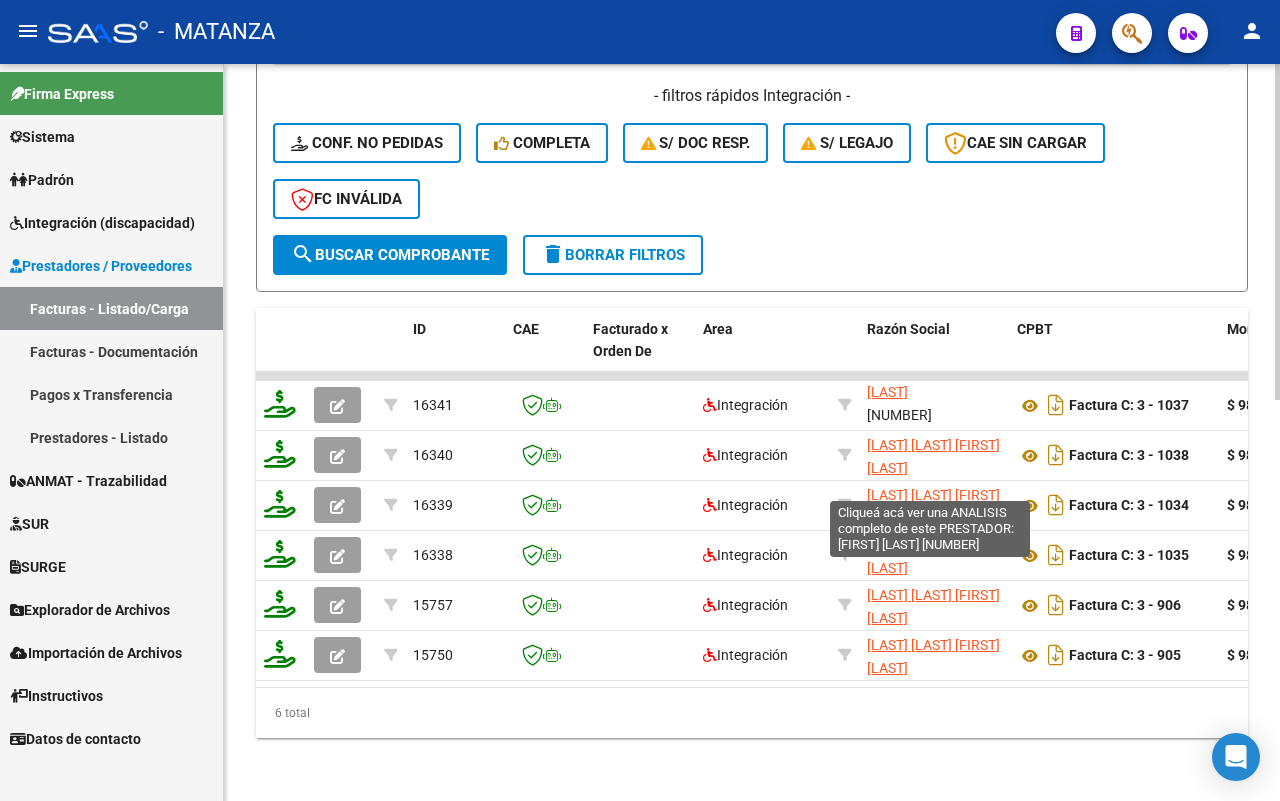 scroll, scrollTop: 613, scrollLeft: 0, axis: vertical 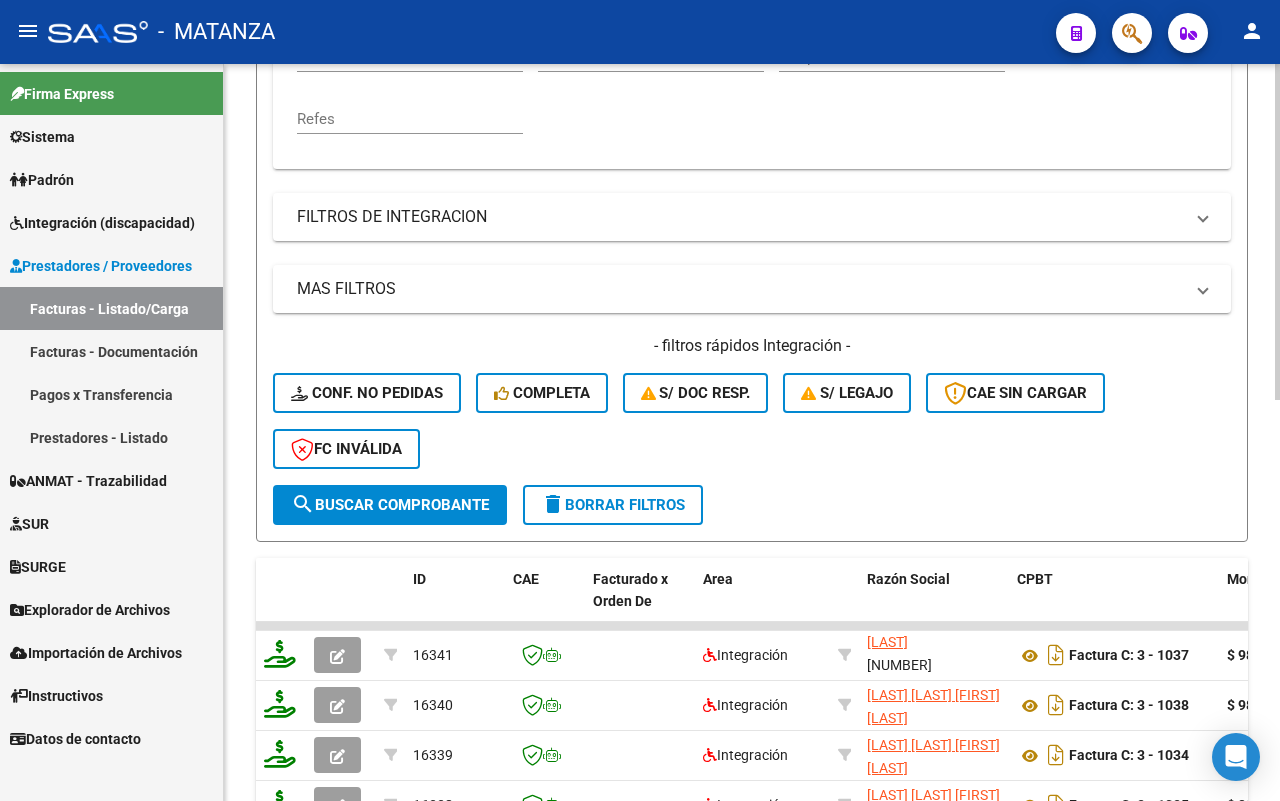 drag, startPoint x: 577, startPoint y: 495, endPoint x: 655, endPoint y: 488, distance: 78.31347 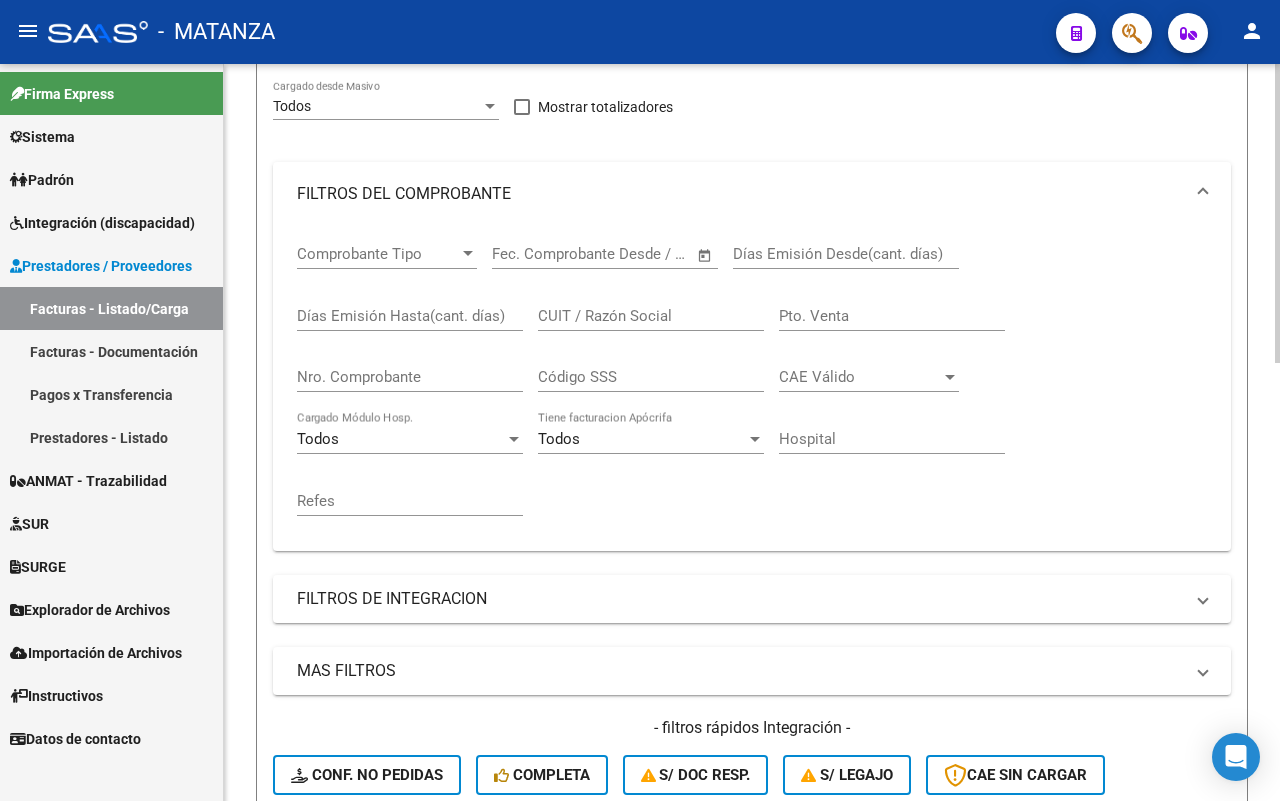 scroll, scrollTop: 113, scrollLeft: 0, axis: vertical 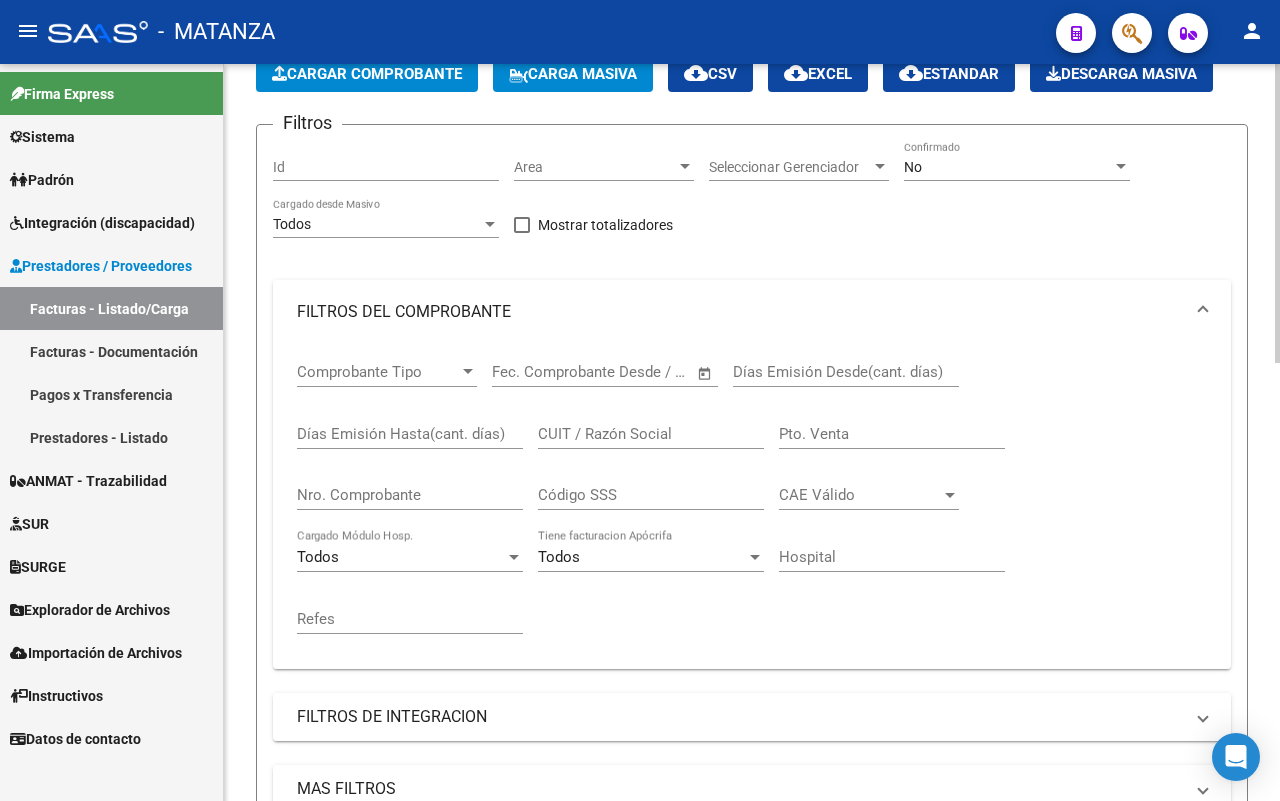 click on "CUIT / Razón Social" at bounding box center [651, 434] 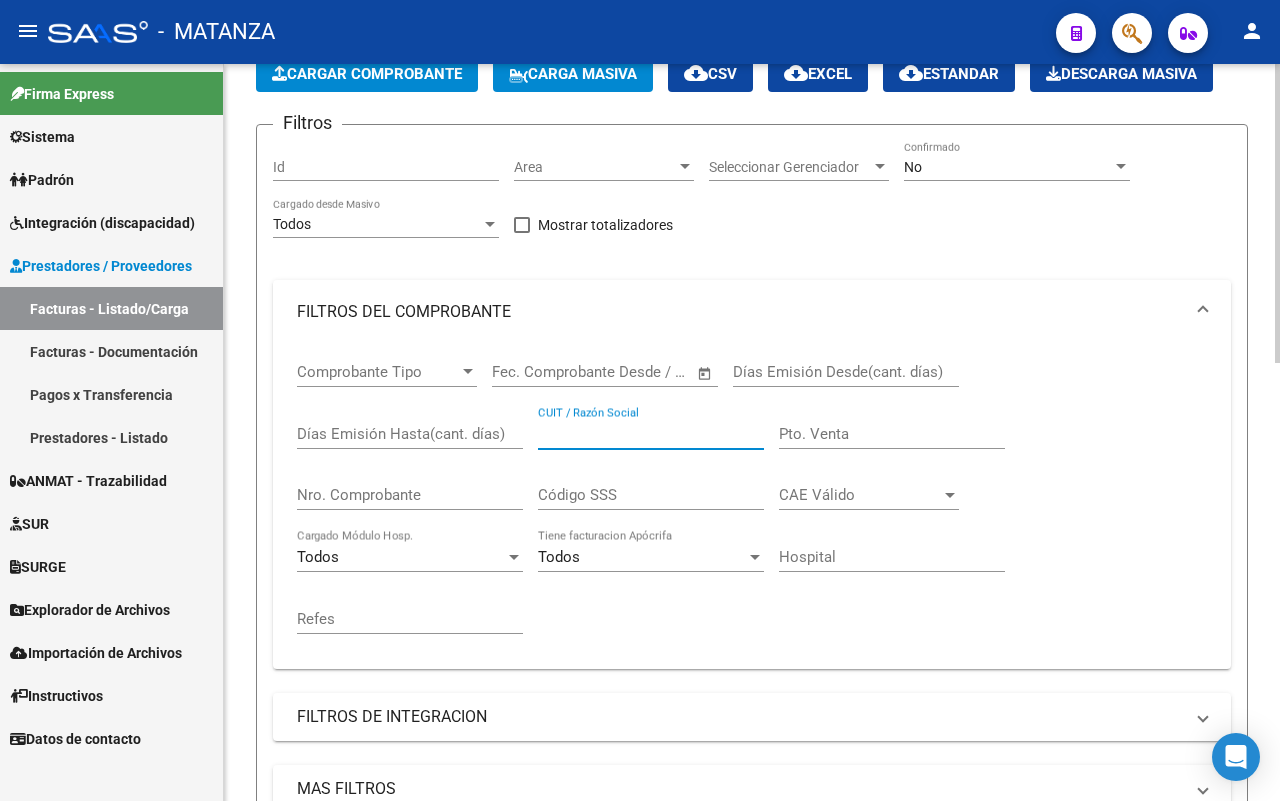 click on "Nro. Comprobante" at bounding box center (410, 495) 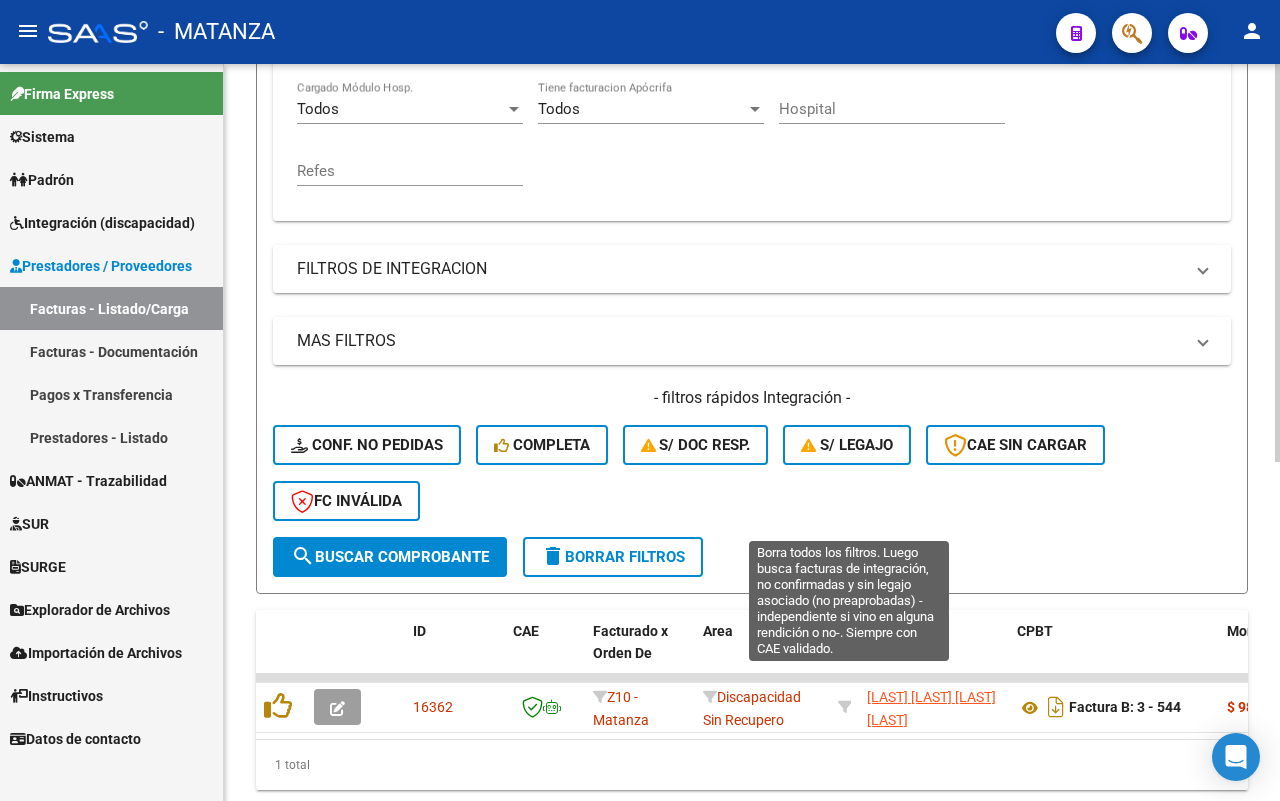 scroll, scrollTop: 627, scrollLeft: 0, axis: vertical 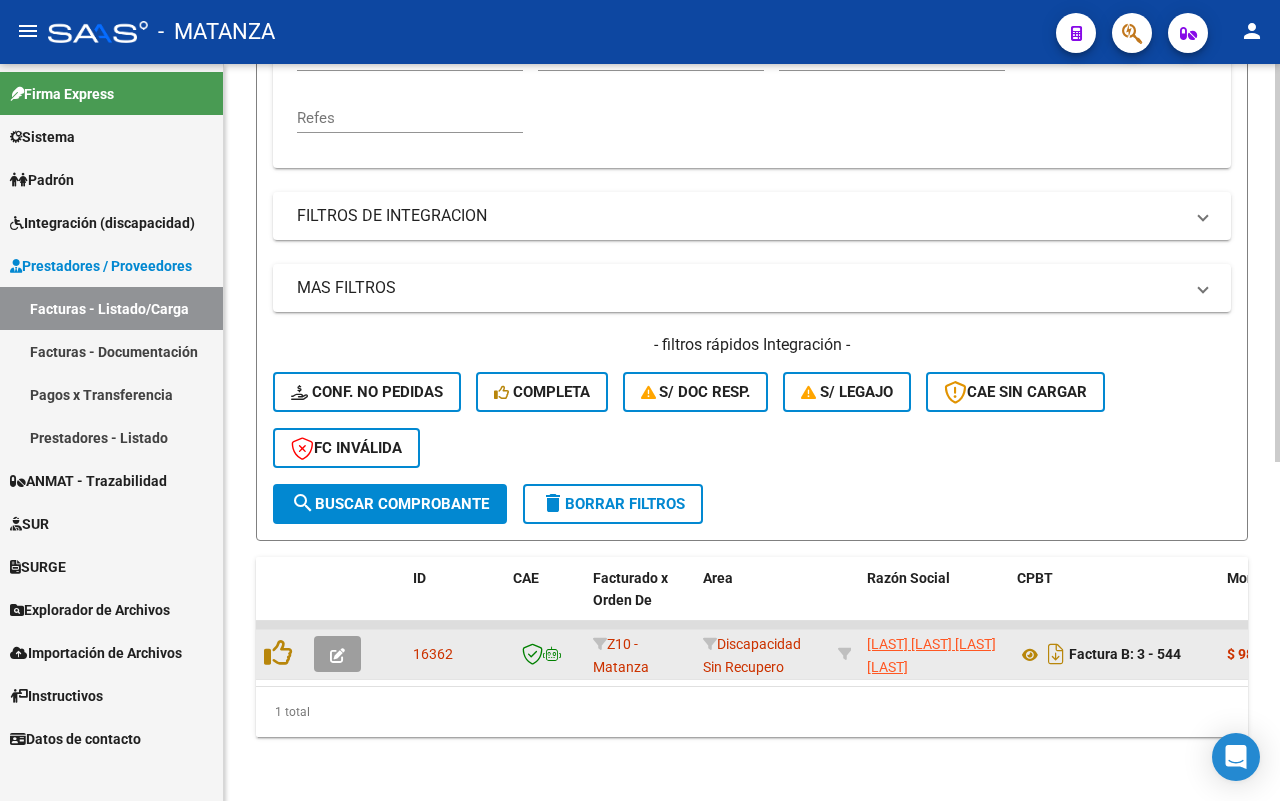 type on "544" 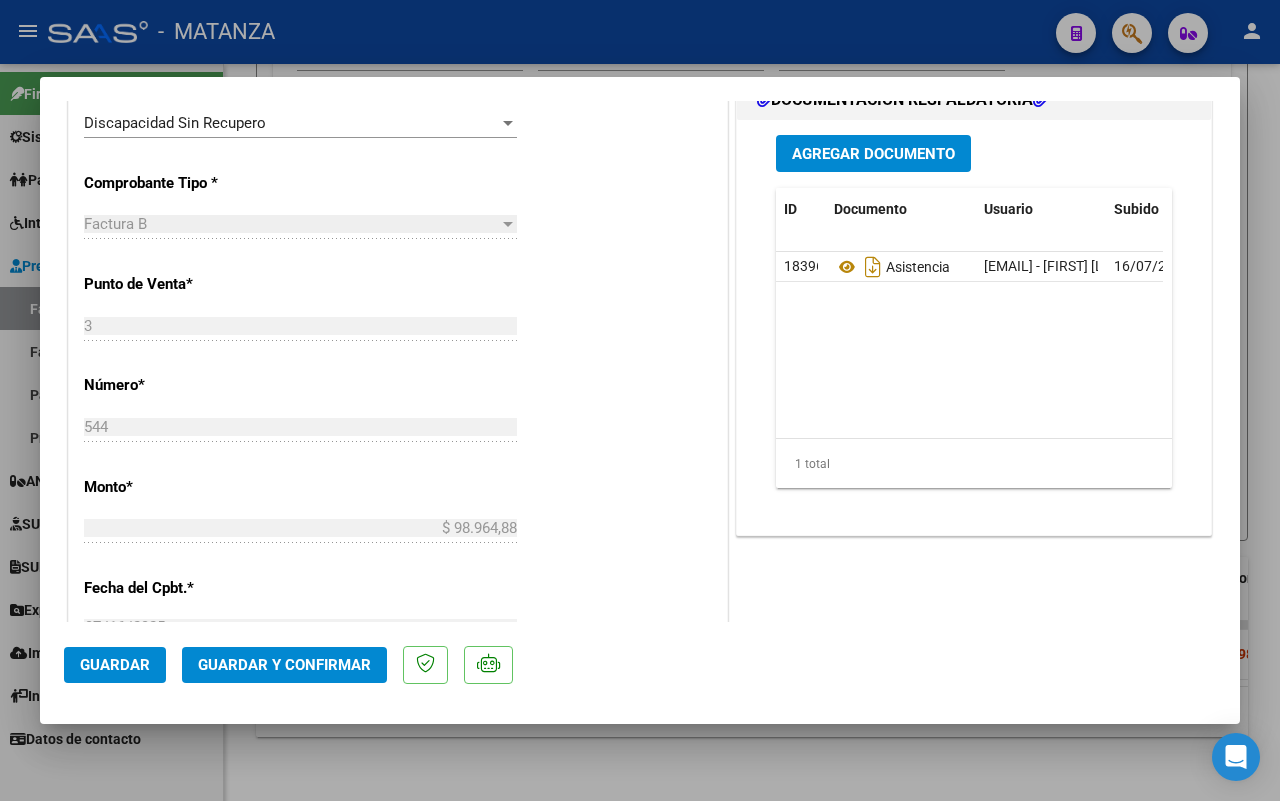 scroll, scrollTop: 250, scrollLeft: 0, axis: vertical 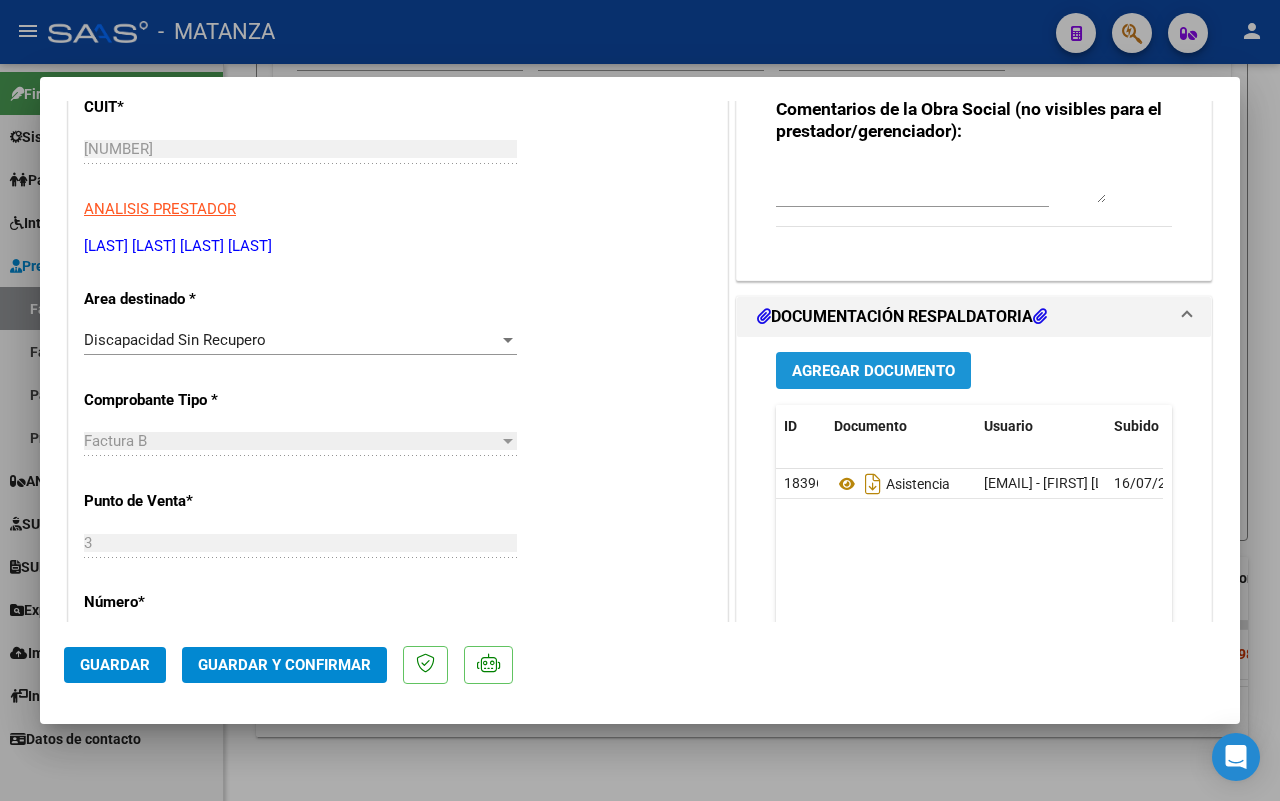 click on "Agregar Documento" at bounding box center [873, 370] 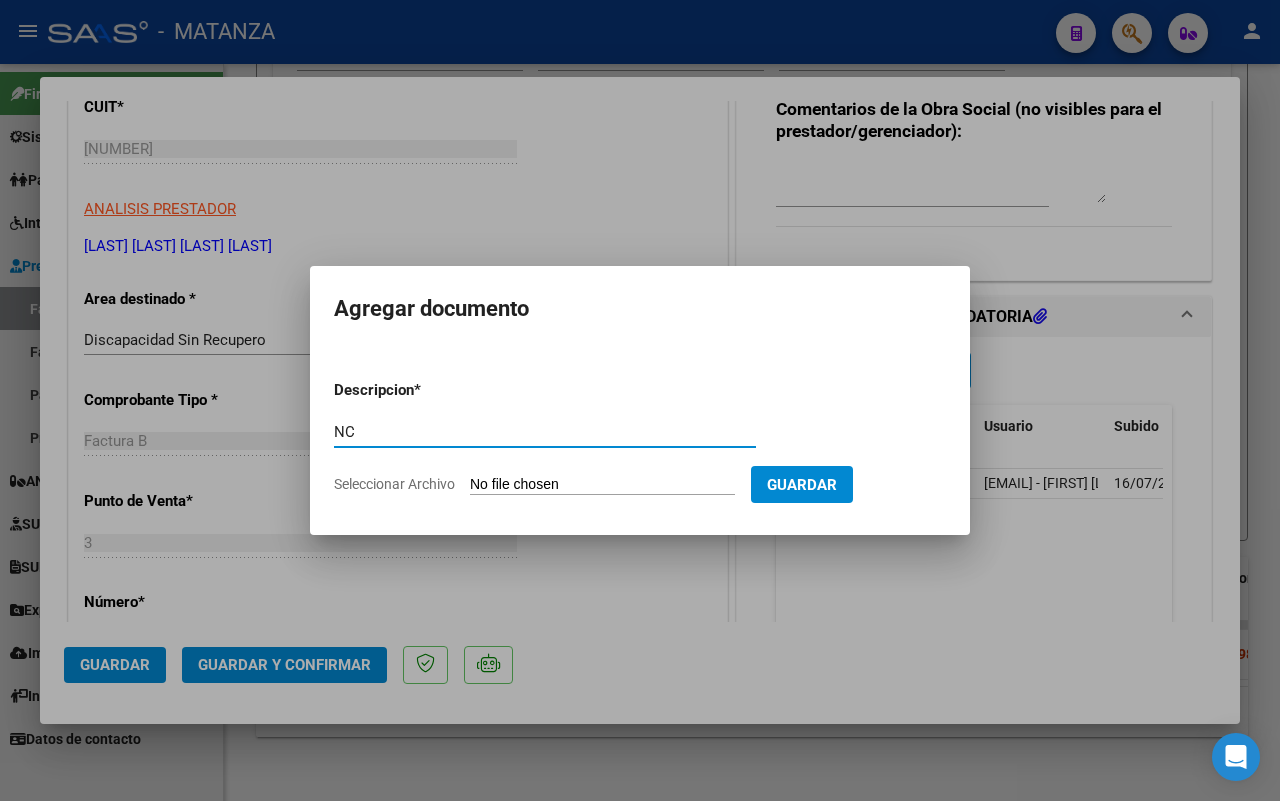type on "NC" 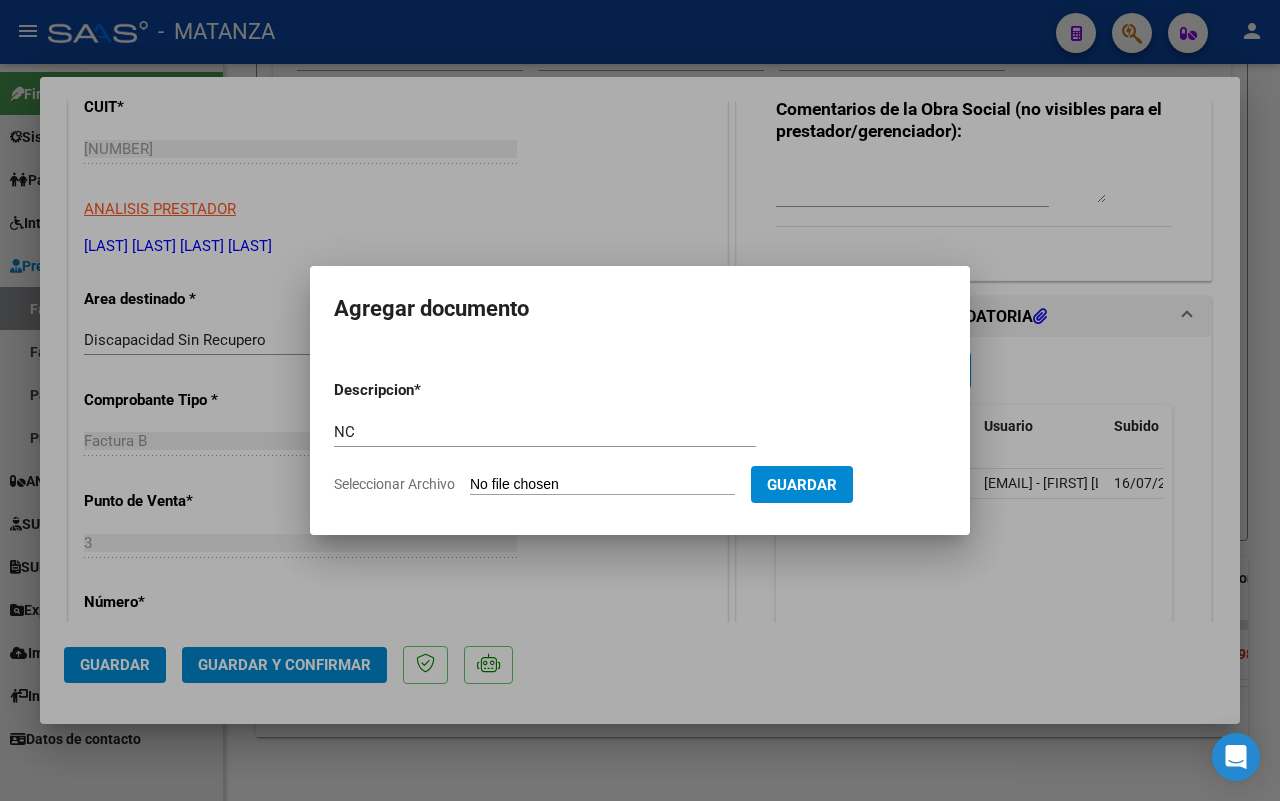 type on "C:\fakepath\[LAST] - NC - FC 544.pdf" 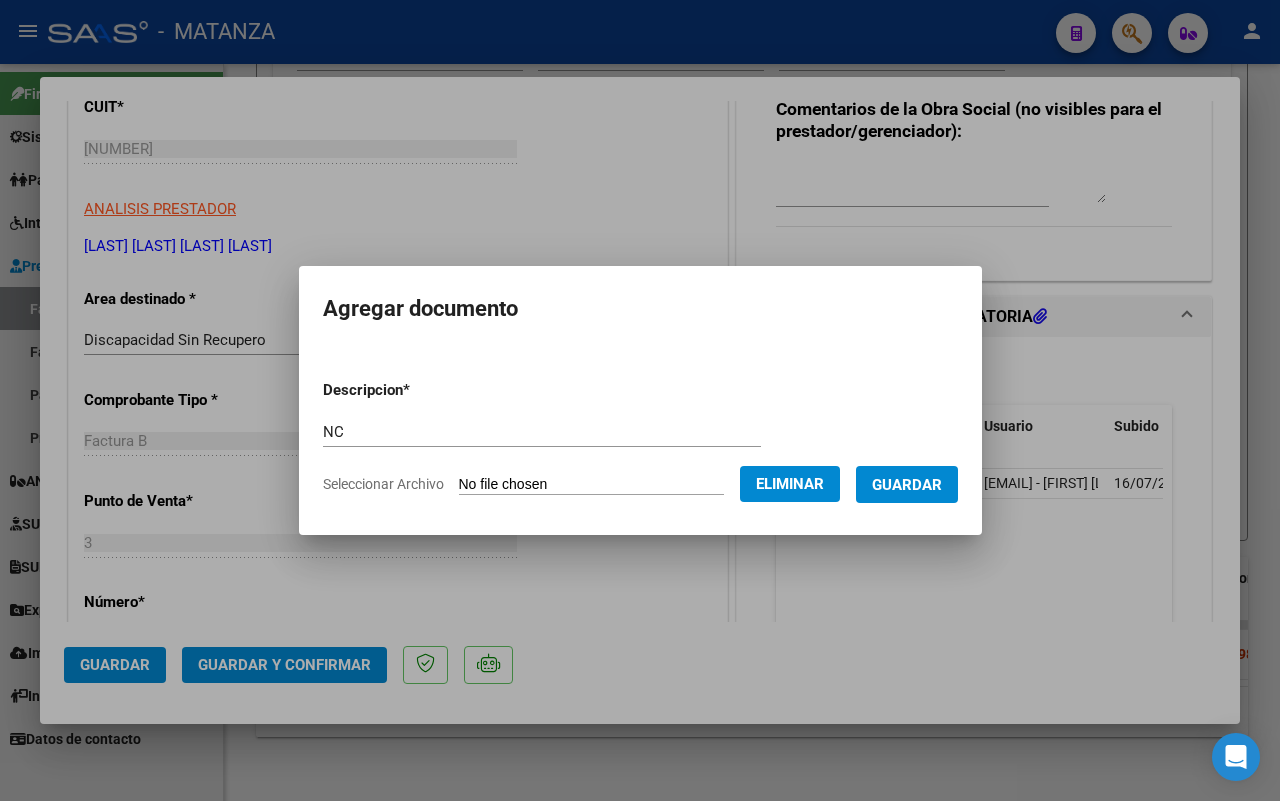 click on "Guardar" at bounding box center [907, 485] 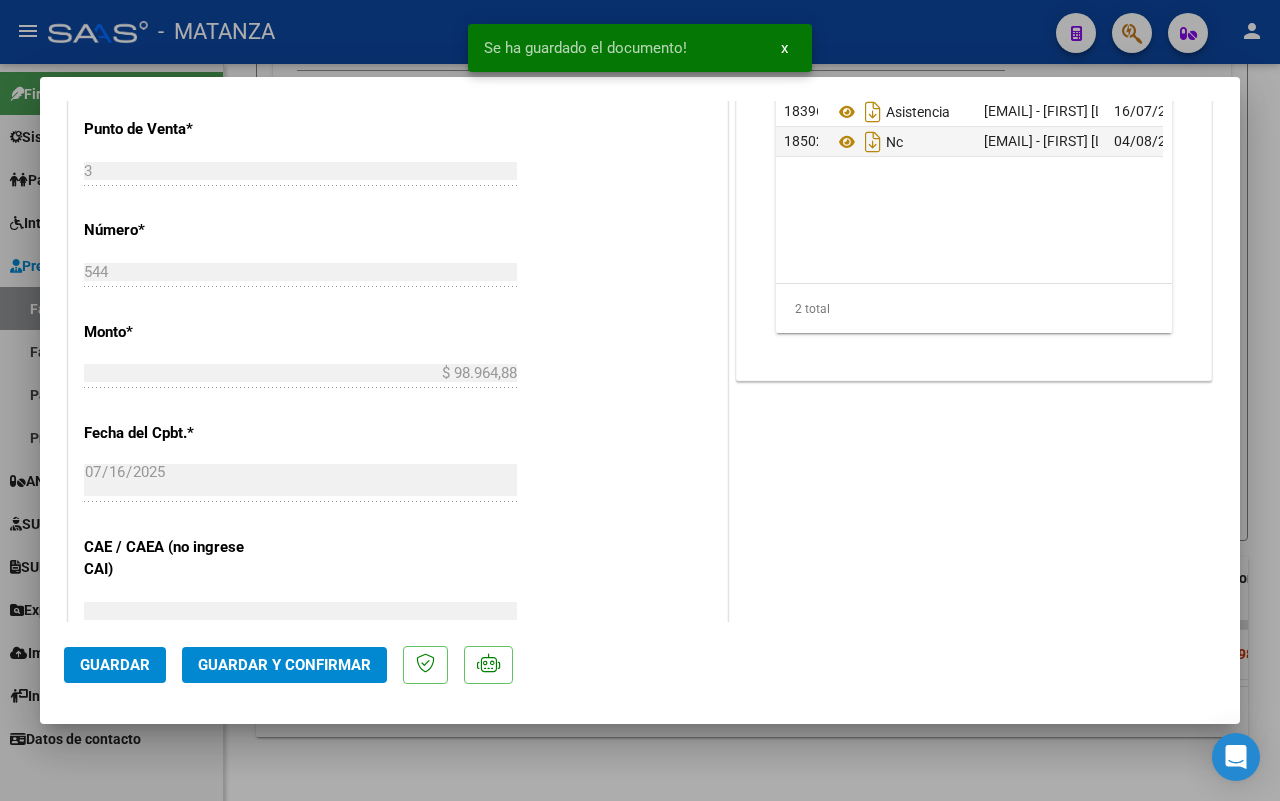 scroll, scrollTop: 750, scrollLeft: 0, axis: vertical 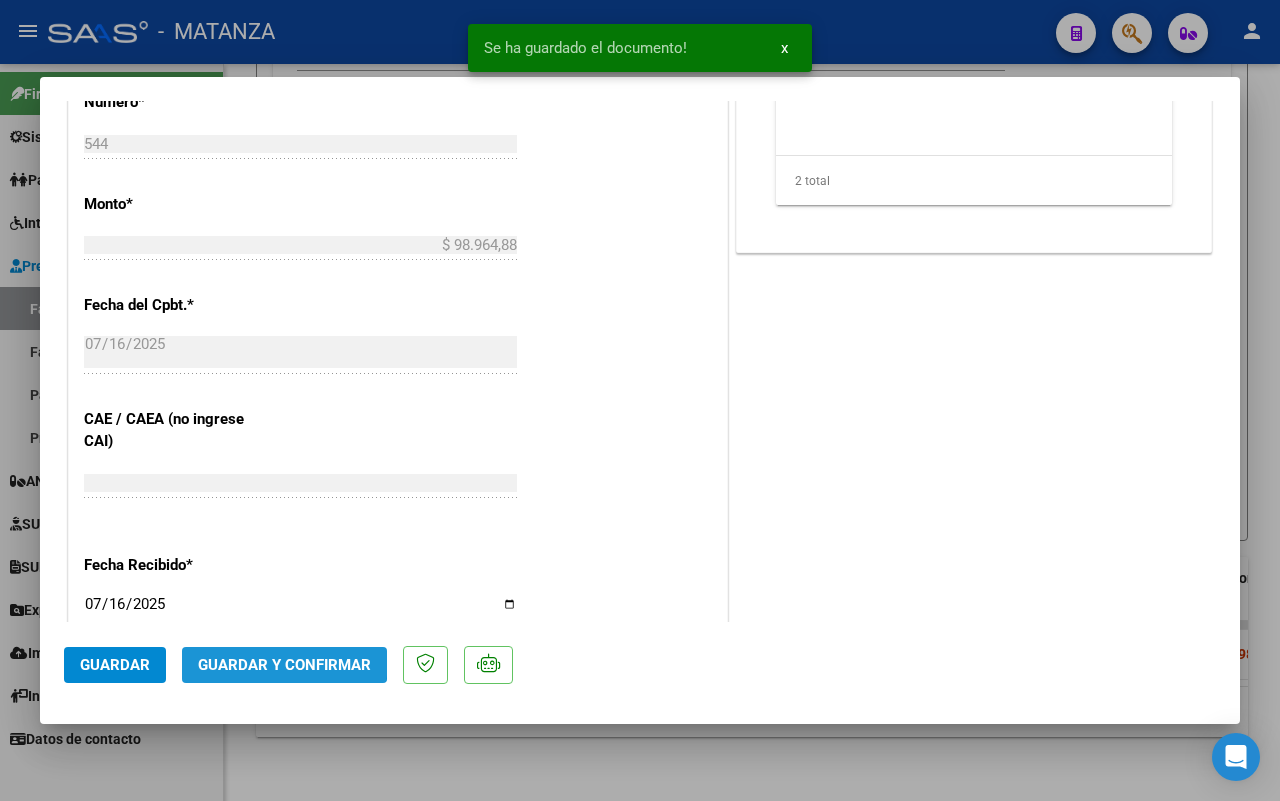 click on "Guardar y Confirmar" 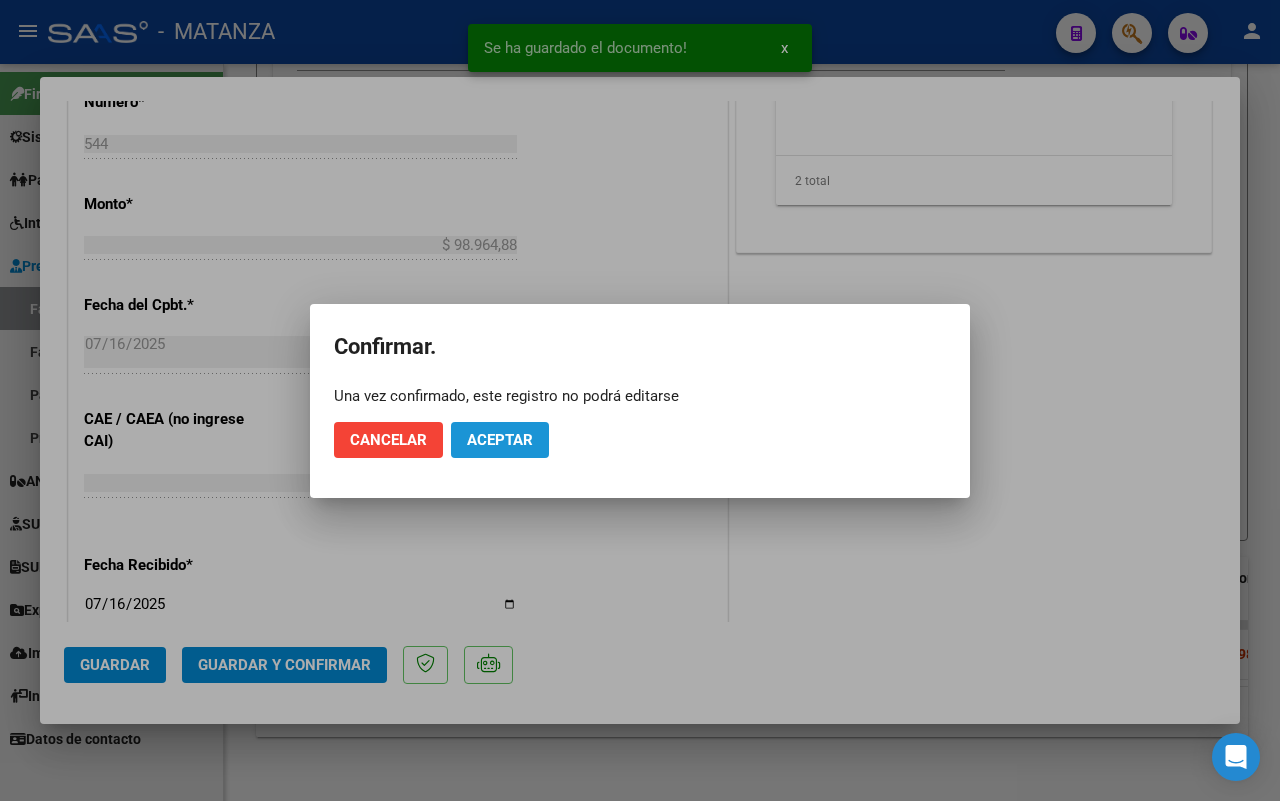 click on "Aceptar" 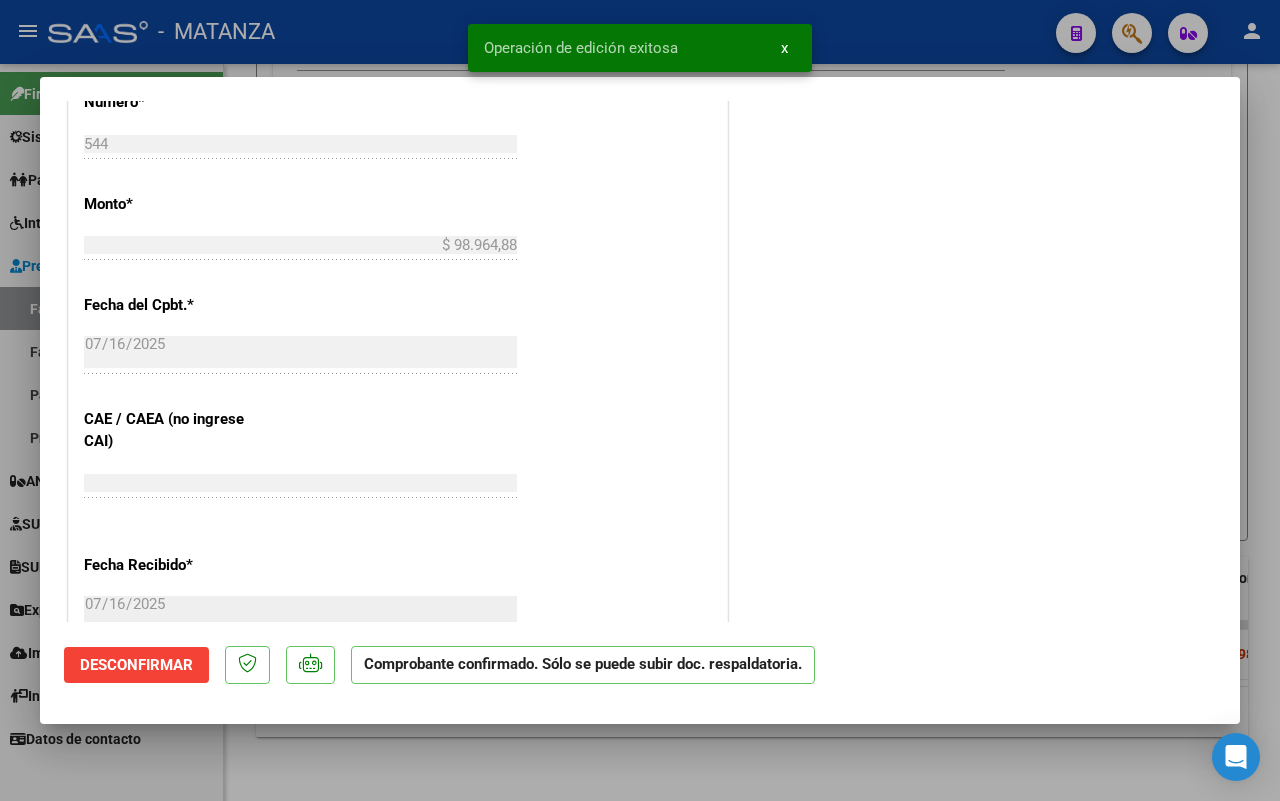 click at bounding box center [640, 400] 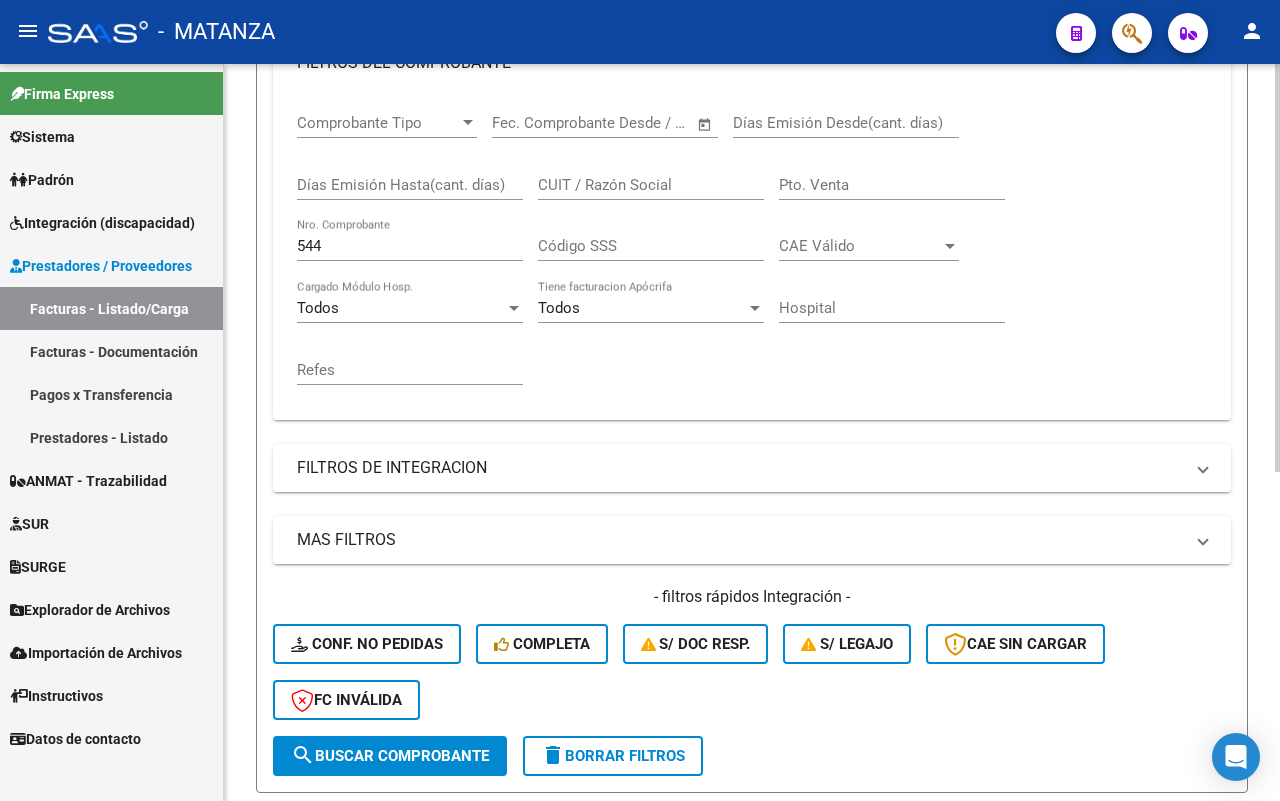 scroll, scrollTop: 500, scrollLeft: 0, axis: vertical 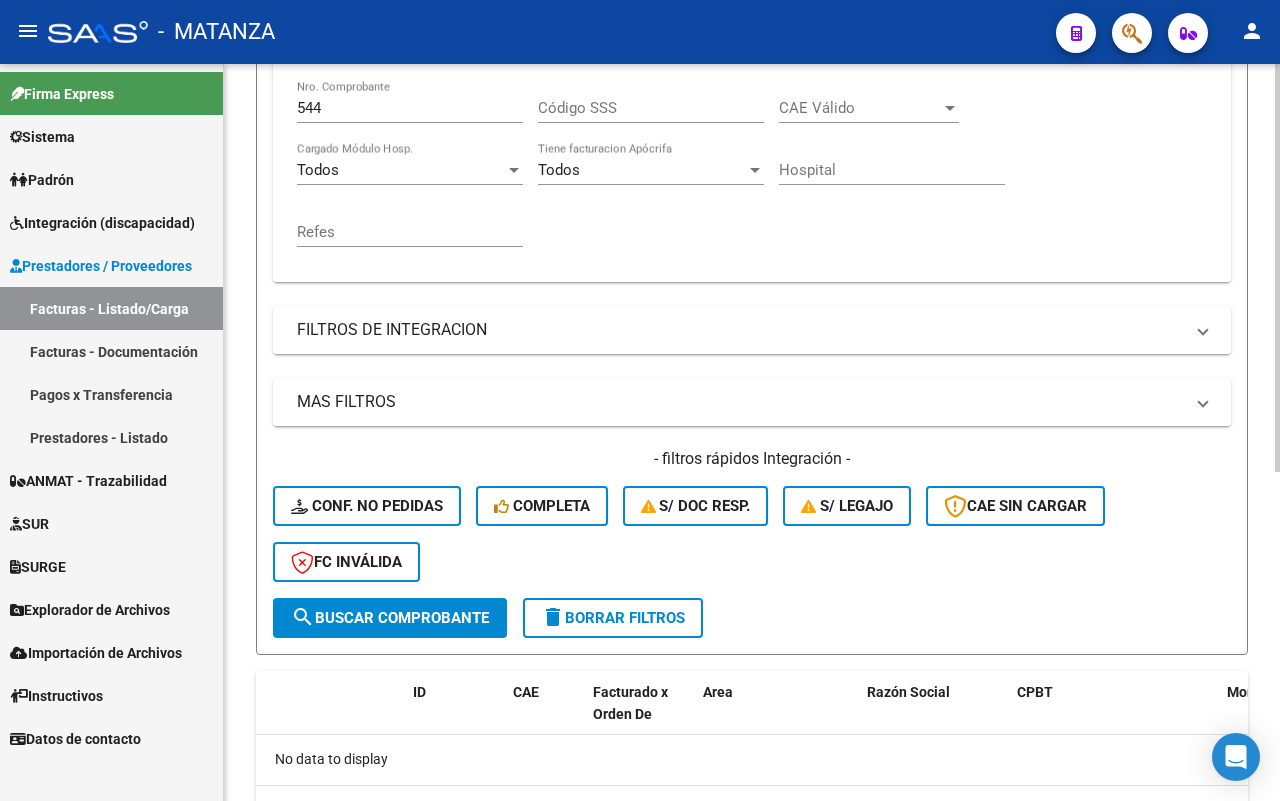 drag, startPoint x: 621, startPoint y: 621, endPoint x: 662, endPoint y: 601, distance: 45.617977 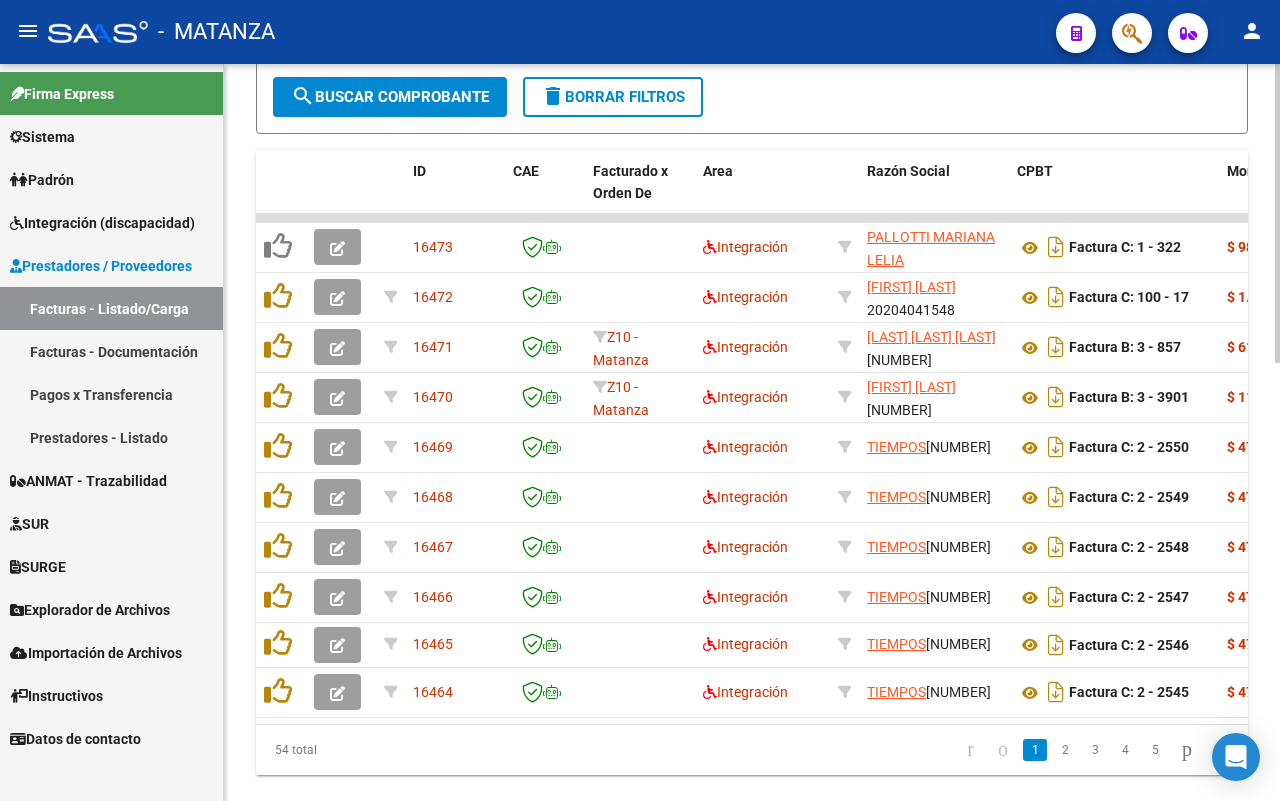 scroll, scrollTop: 1077, scrollLeft: 0, axis: vertical 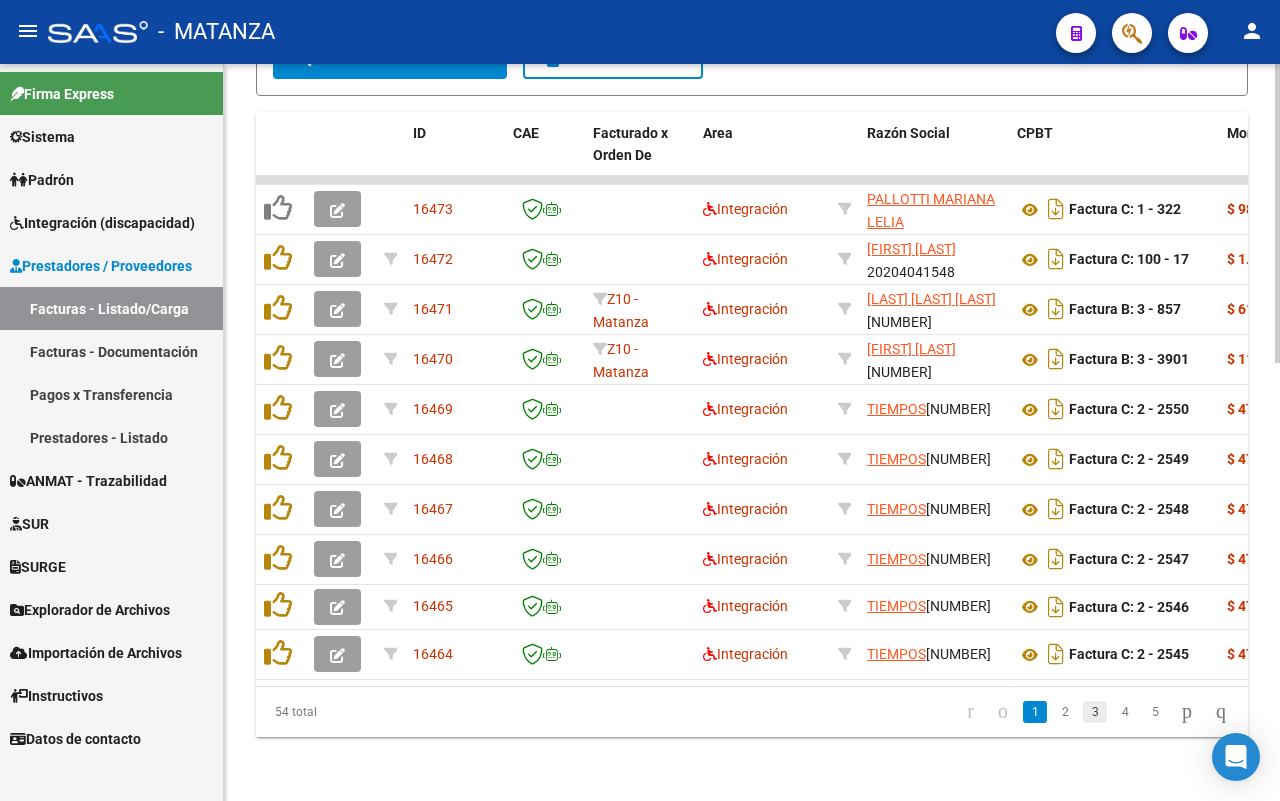 click on "3" 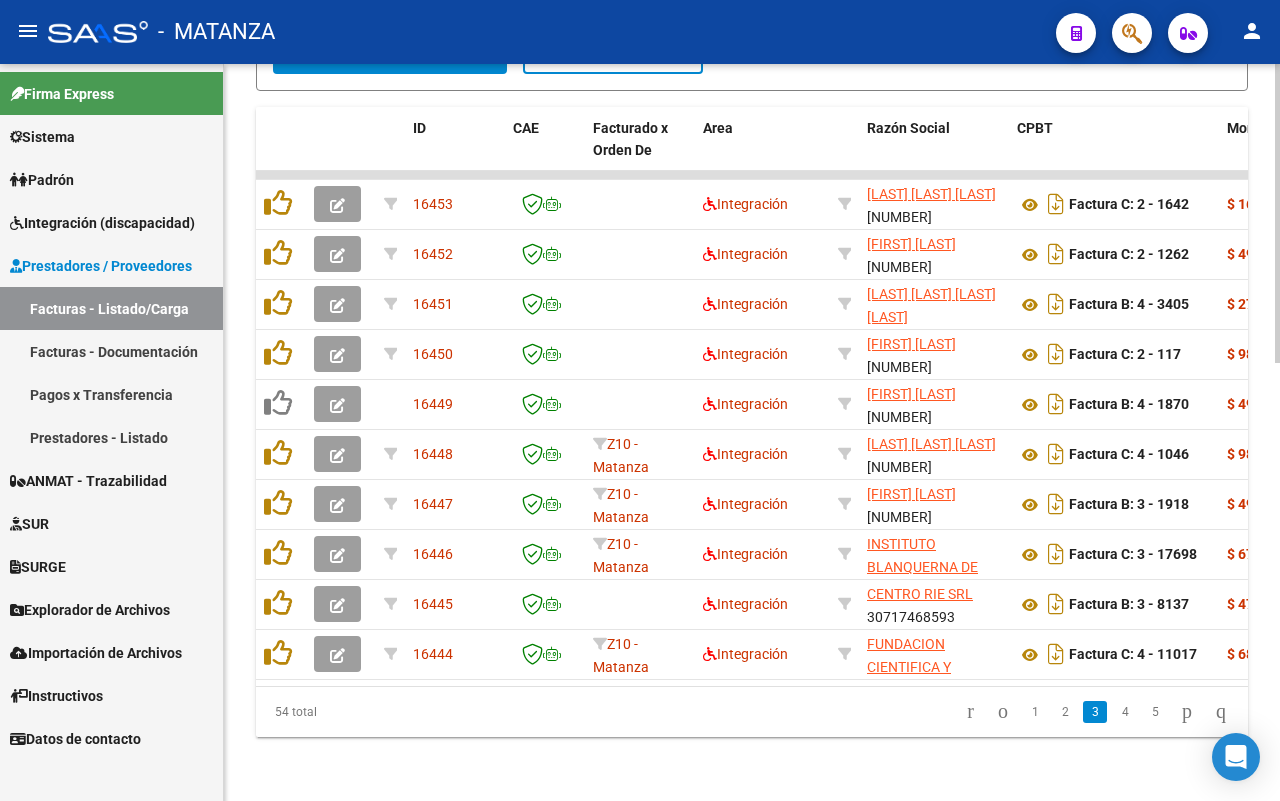 click on "4" 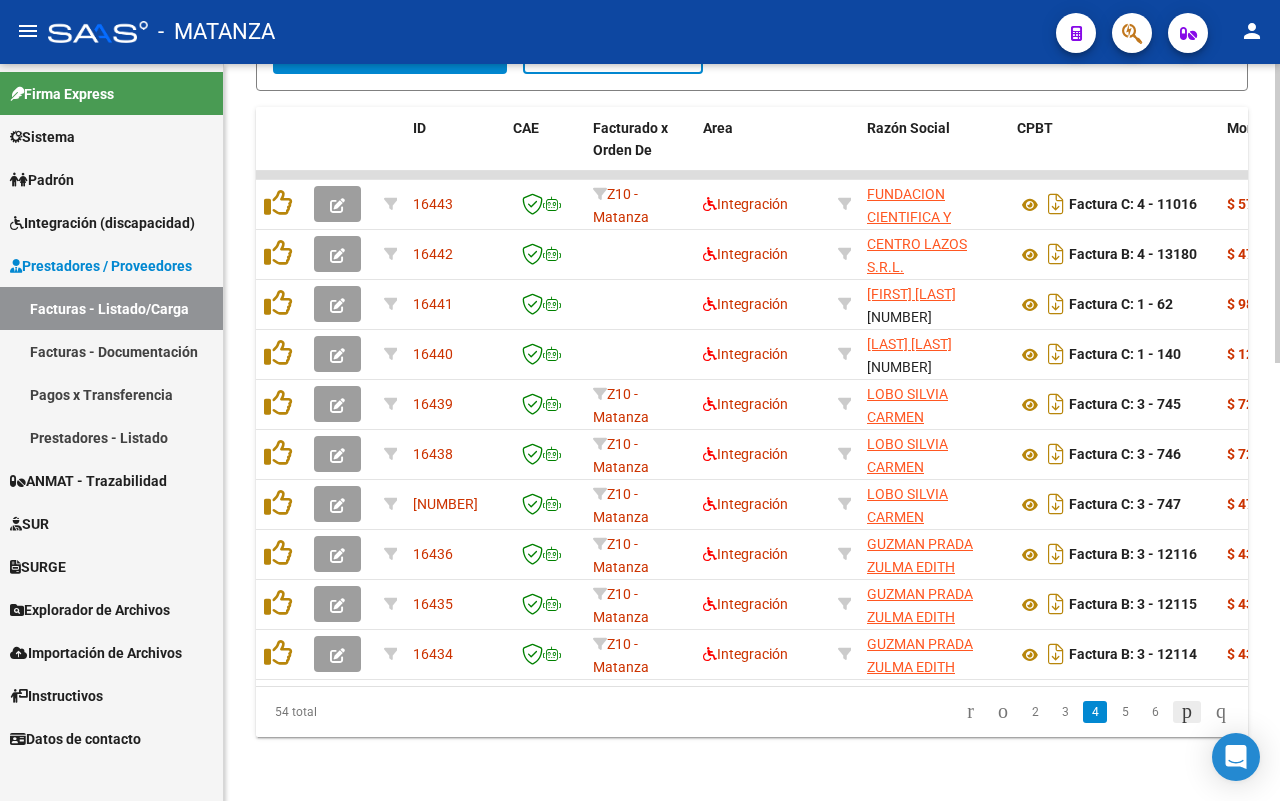 click 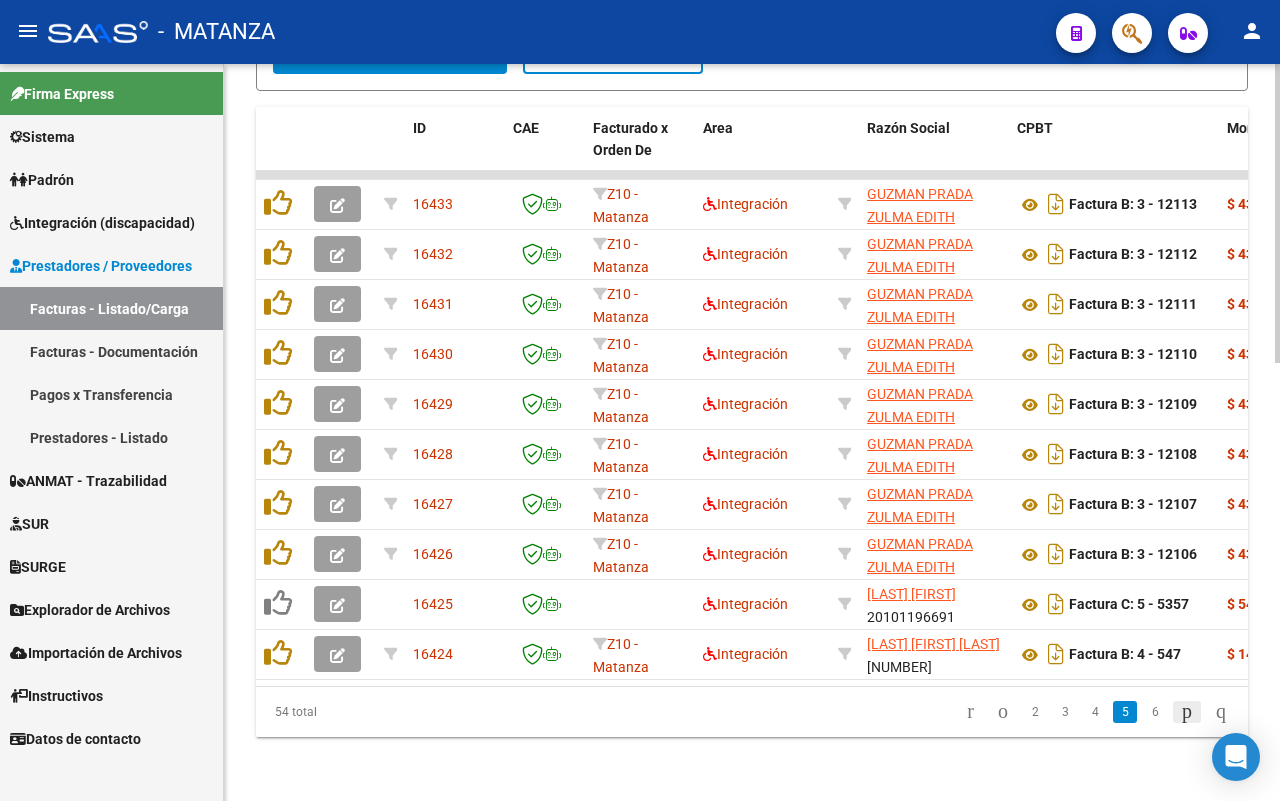 click 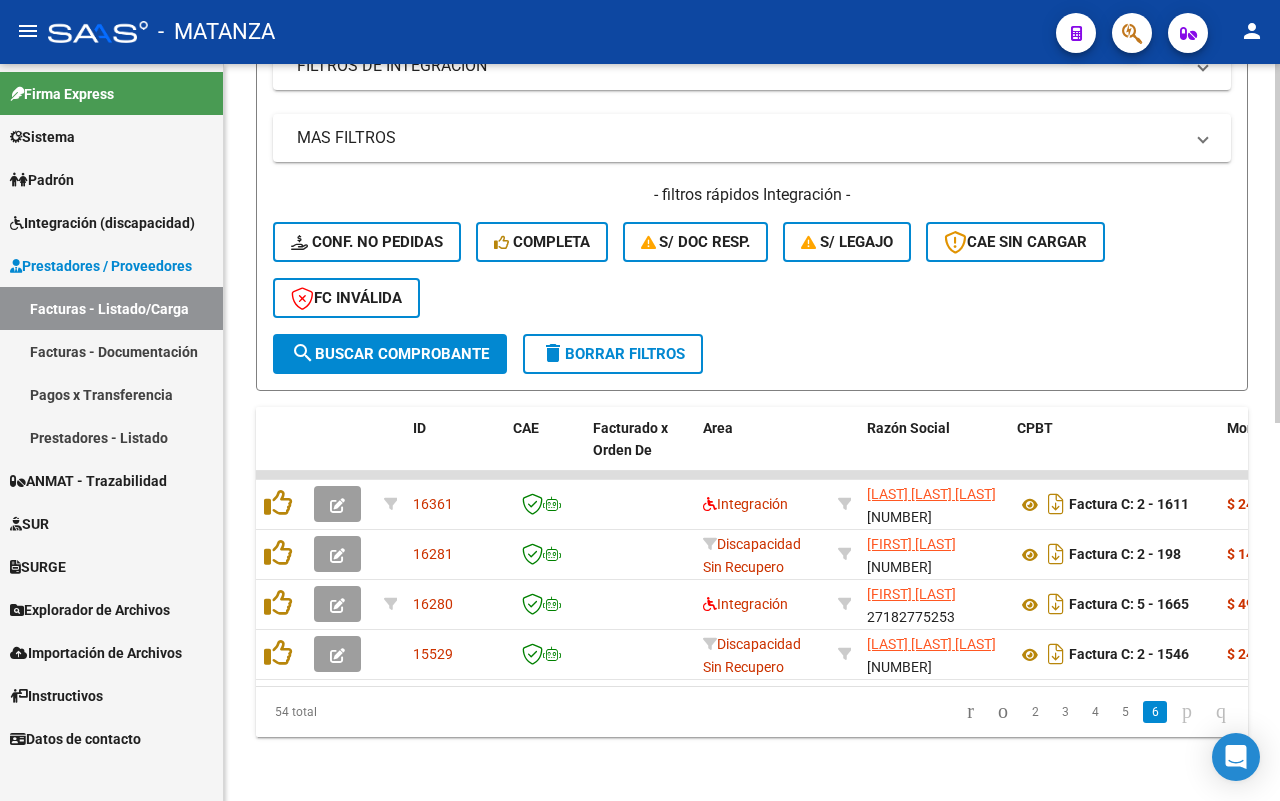 scroll, scrollTop: 777, scrollLeft: 0, axis: vertical 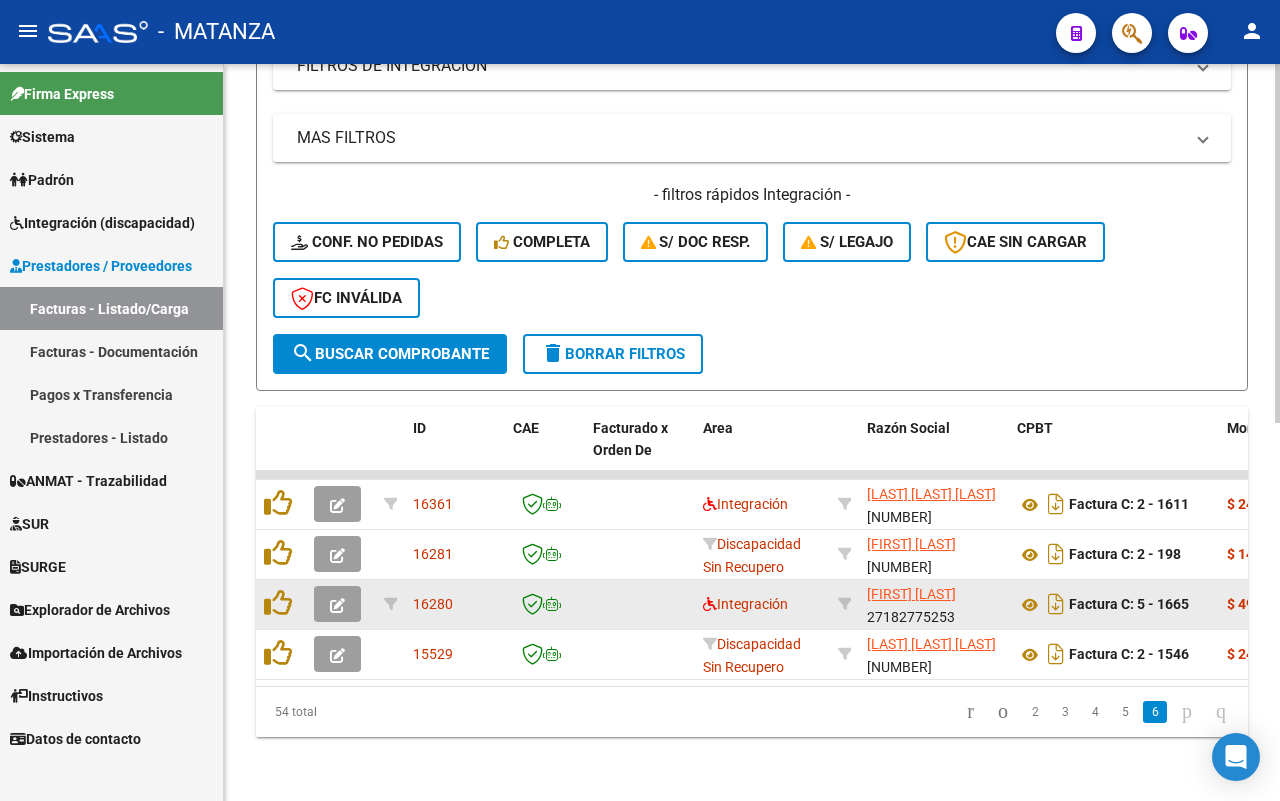 click 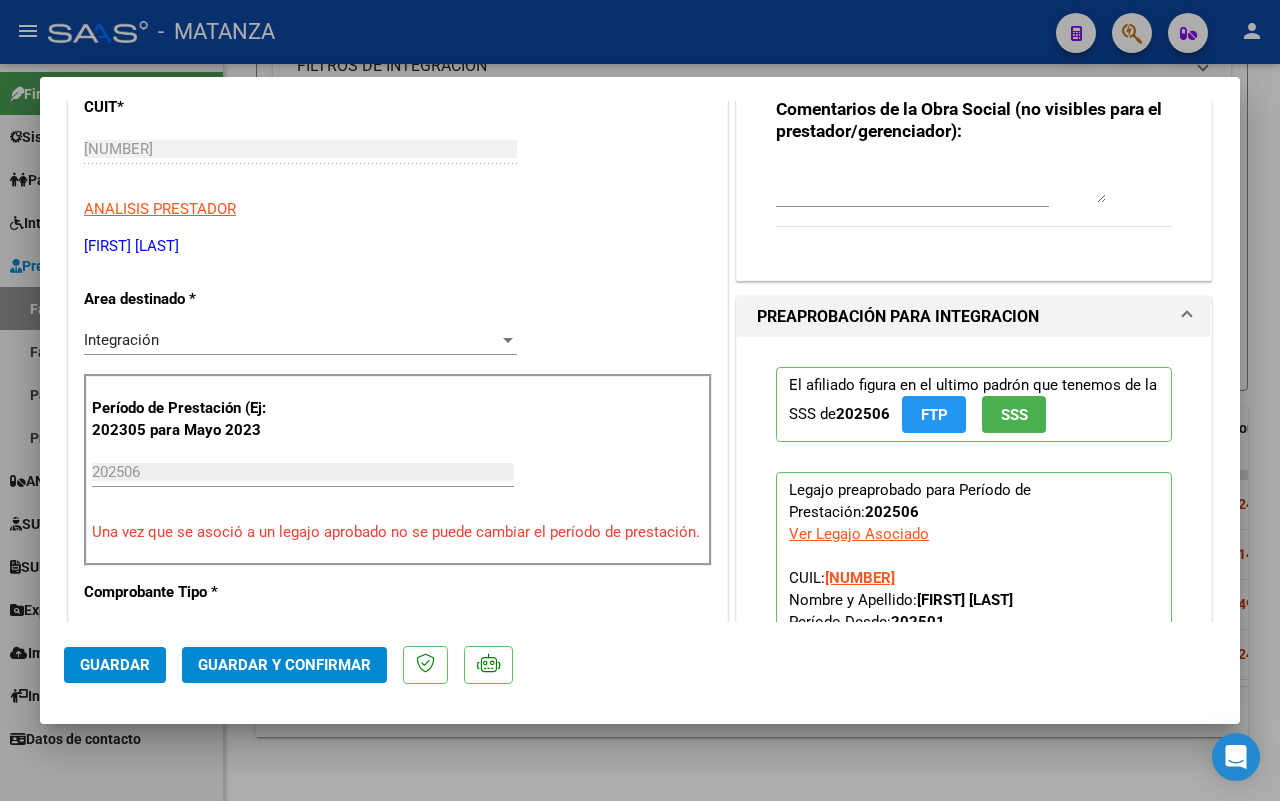 scroll, scrollTop: 0, scrollLeft: 0, axis: both 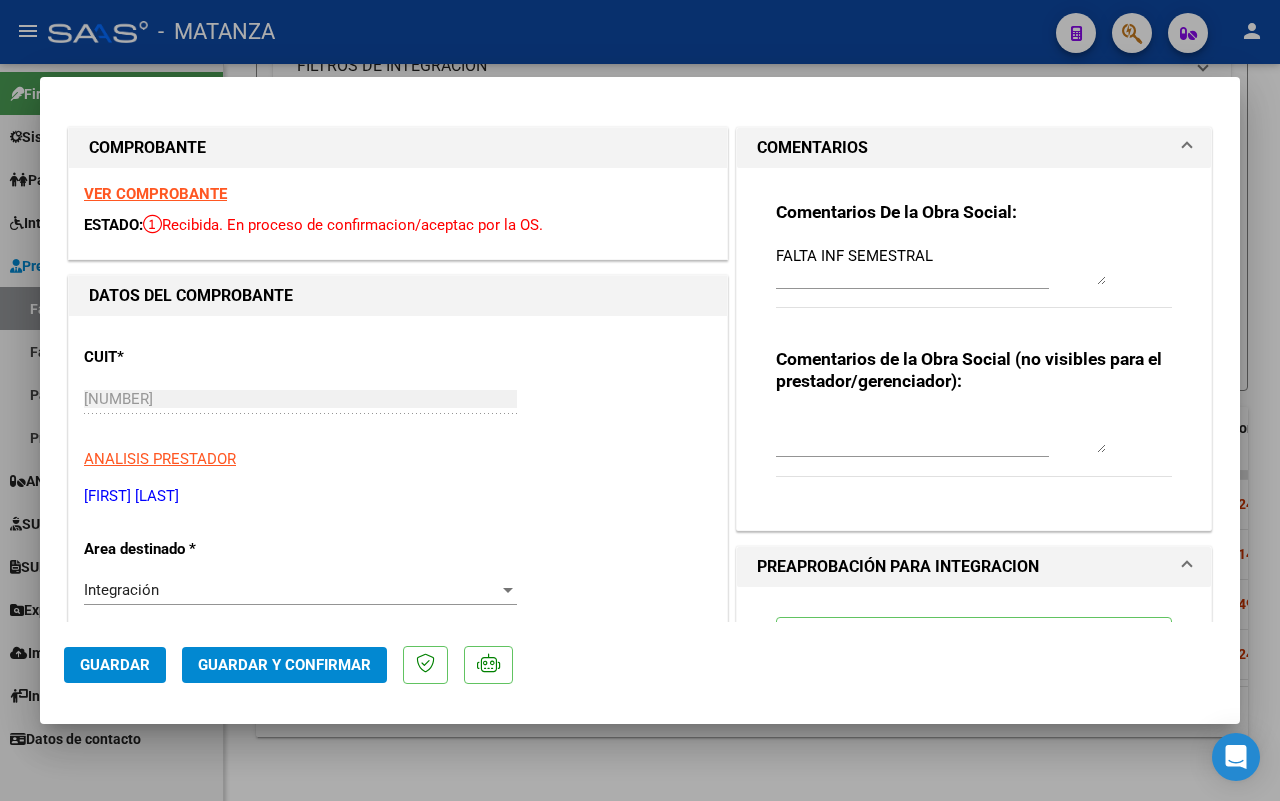drag, startPoint x: 275, startPoint y: 761, endPoint x: 887, endPoint y: 640, distance: 623.8469 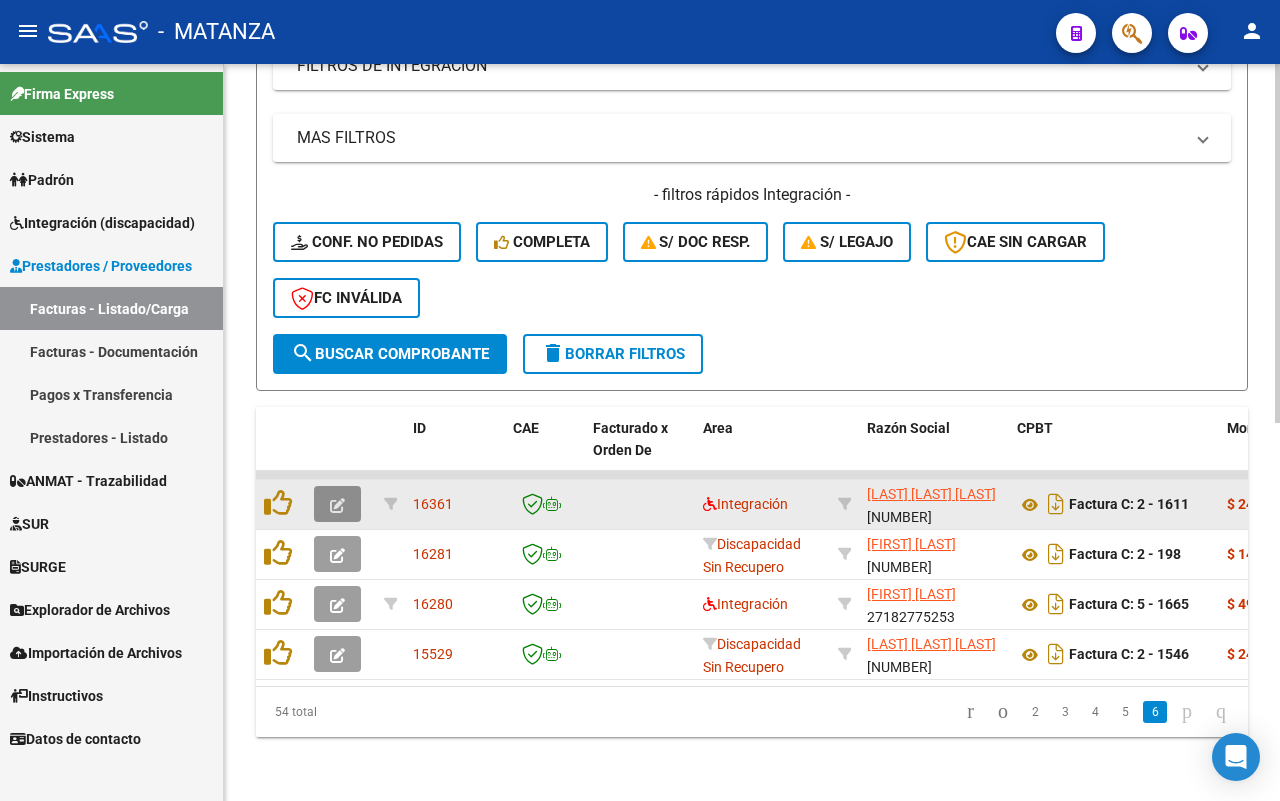 click 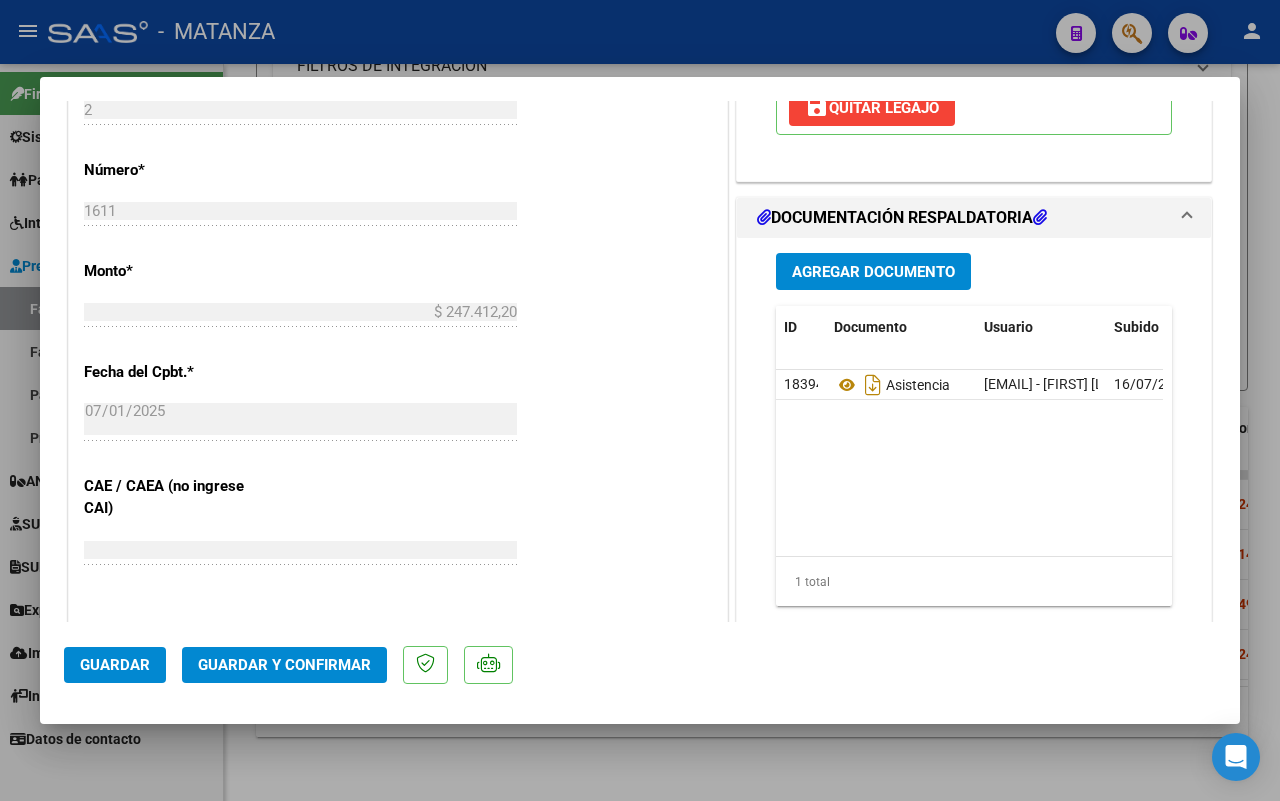 scroll, scrollTop: 1250, scrollLeft: 0, axis: vertical 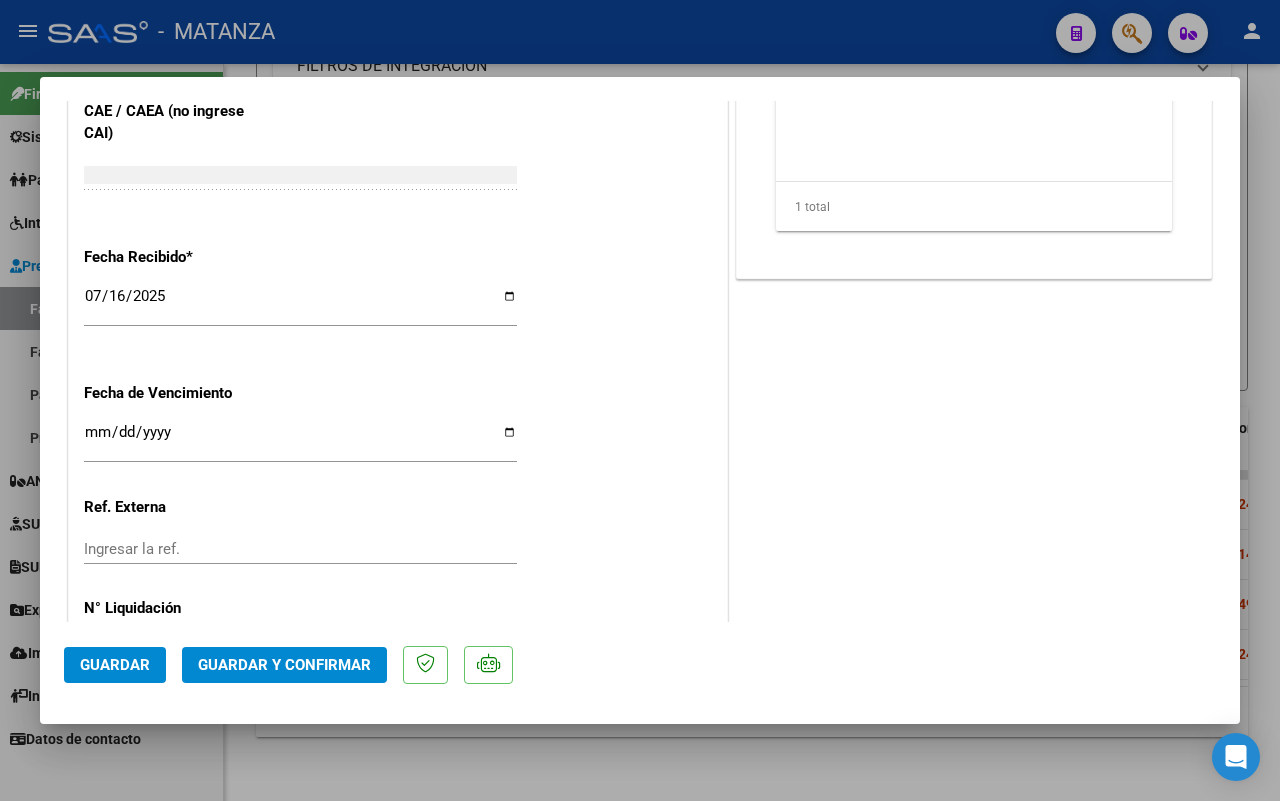 drag, startPoint x: 348, startPoint y: 771, endPoint x: 842, endPoint y: 663, distance: 505.66788 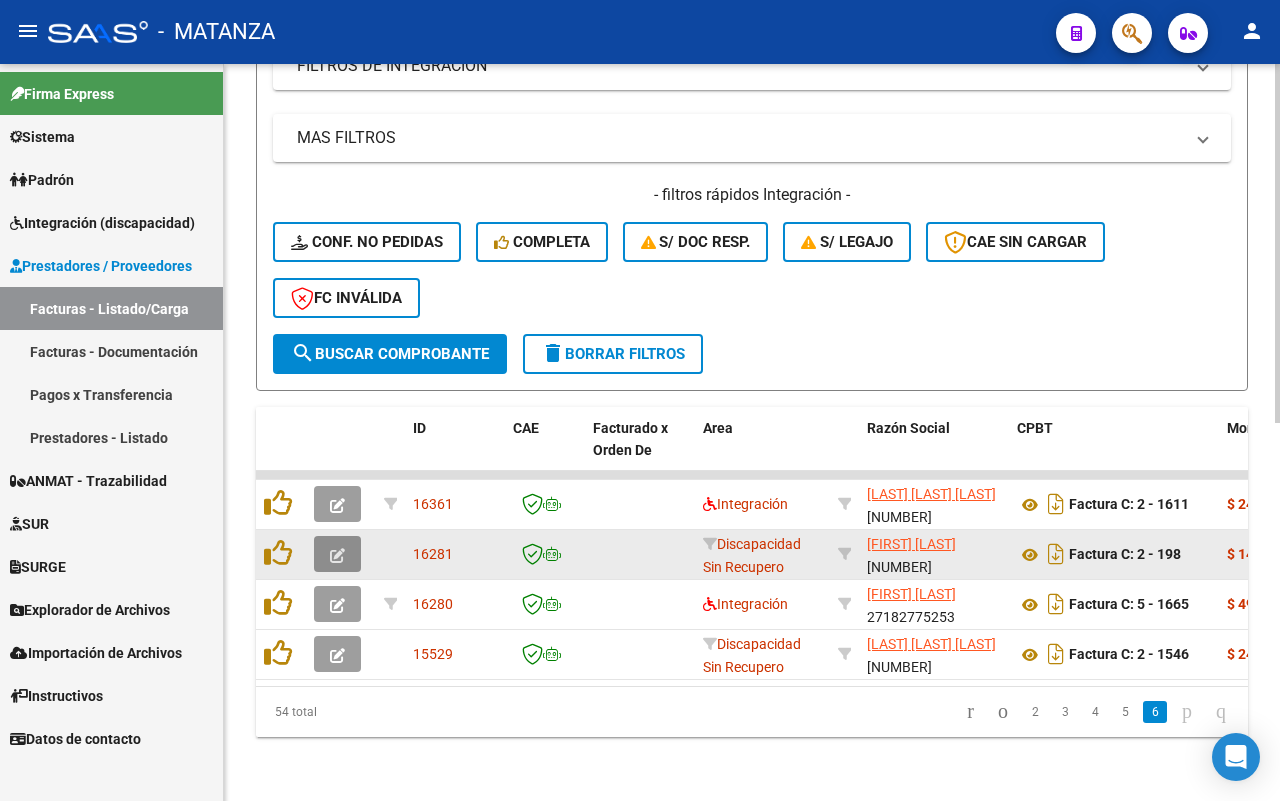 click 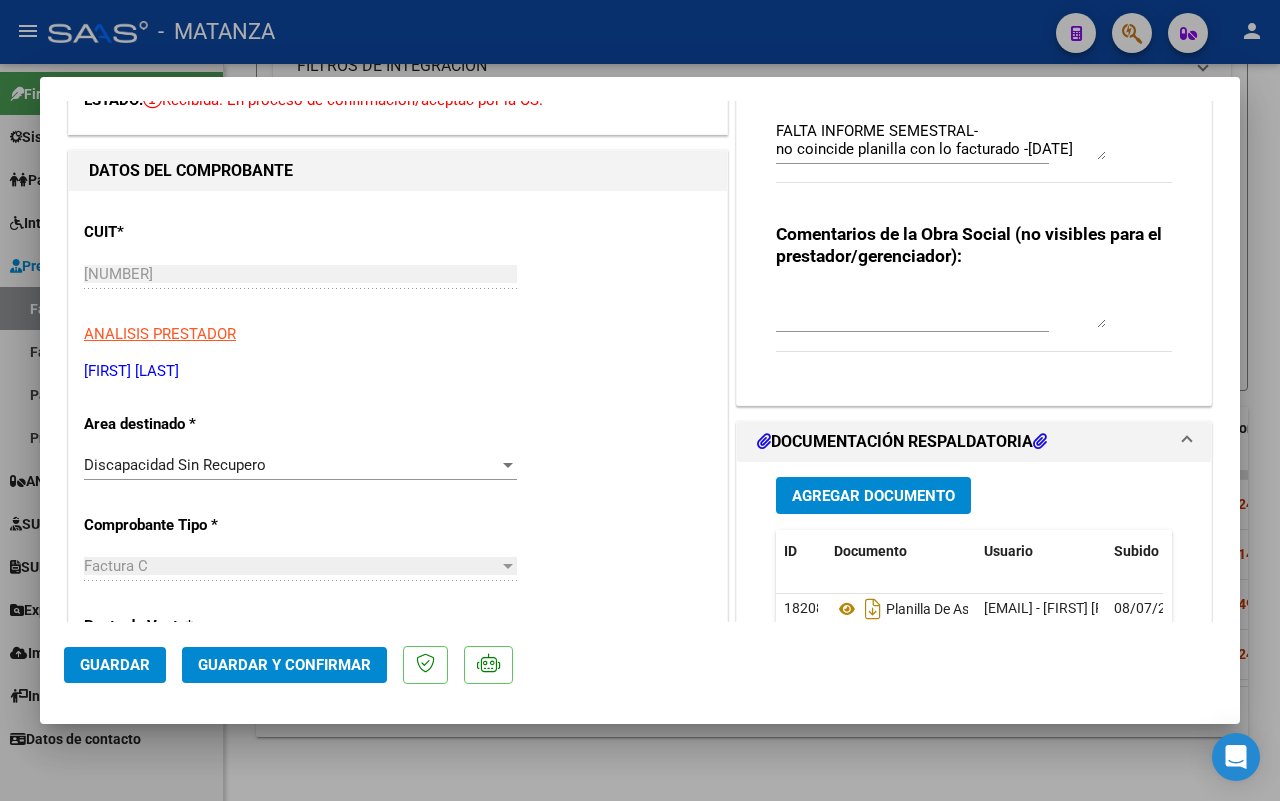 scroll, scrollTop: 0, scrollLeft: 0, axis: both 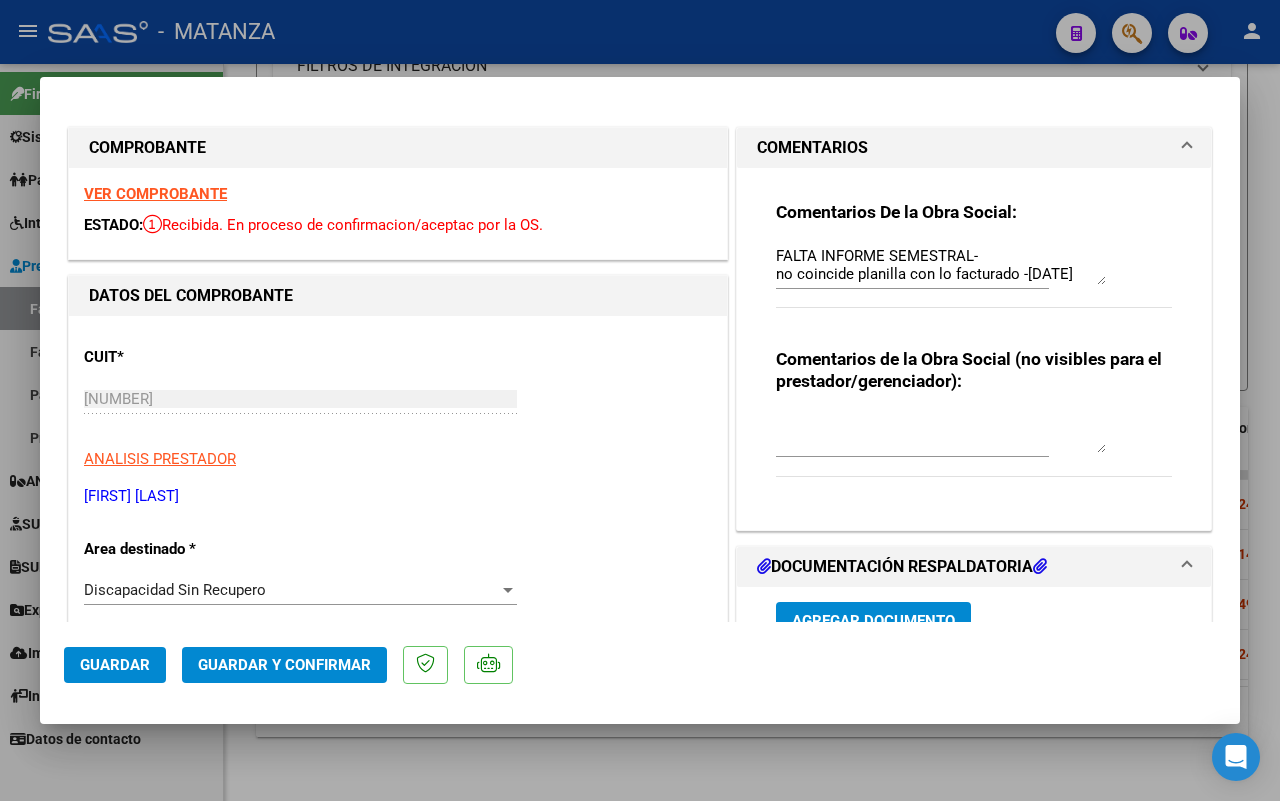 click on "VER COMPROBANTE" at bounding box center [155, 194] 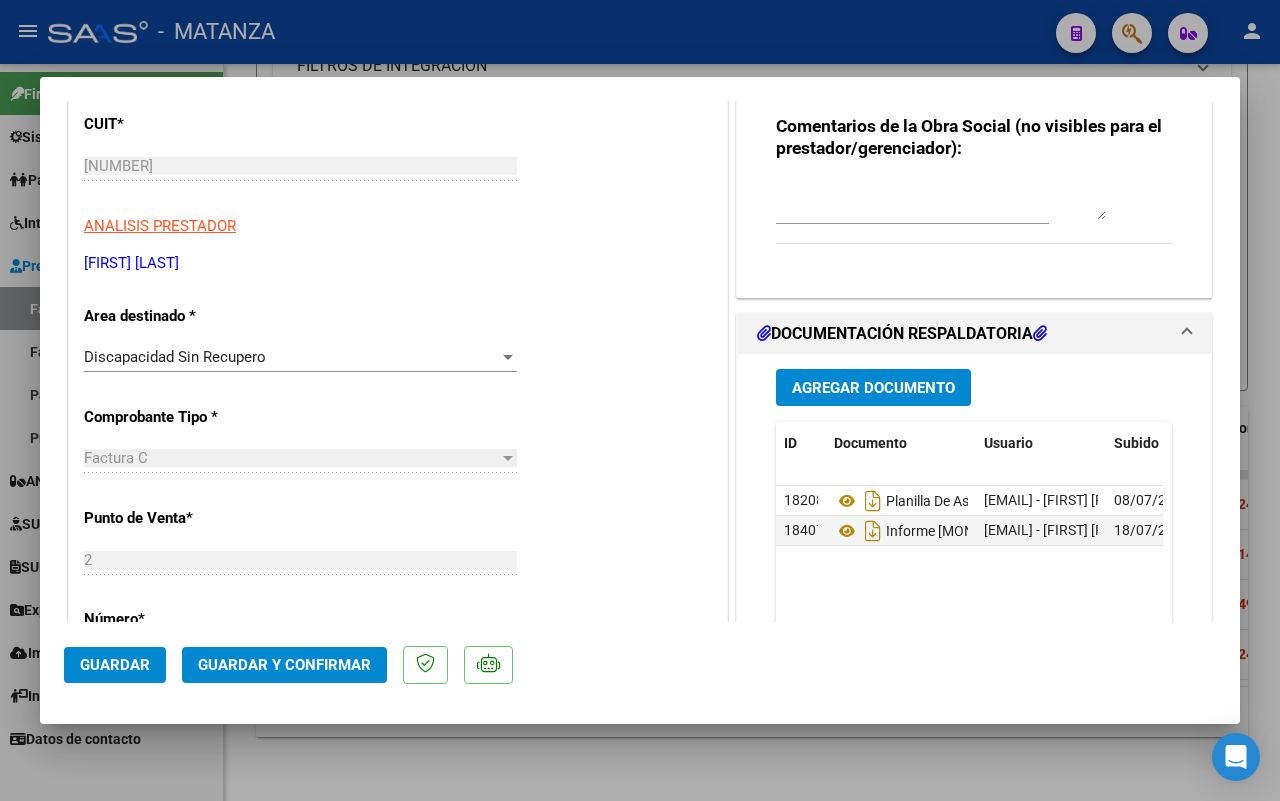 scroll, scrollTop: 125, scrollLeft: 0, axis: vertical 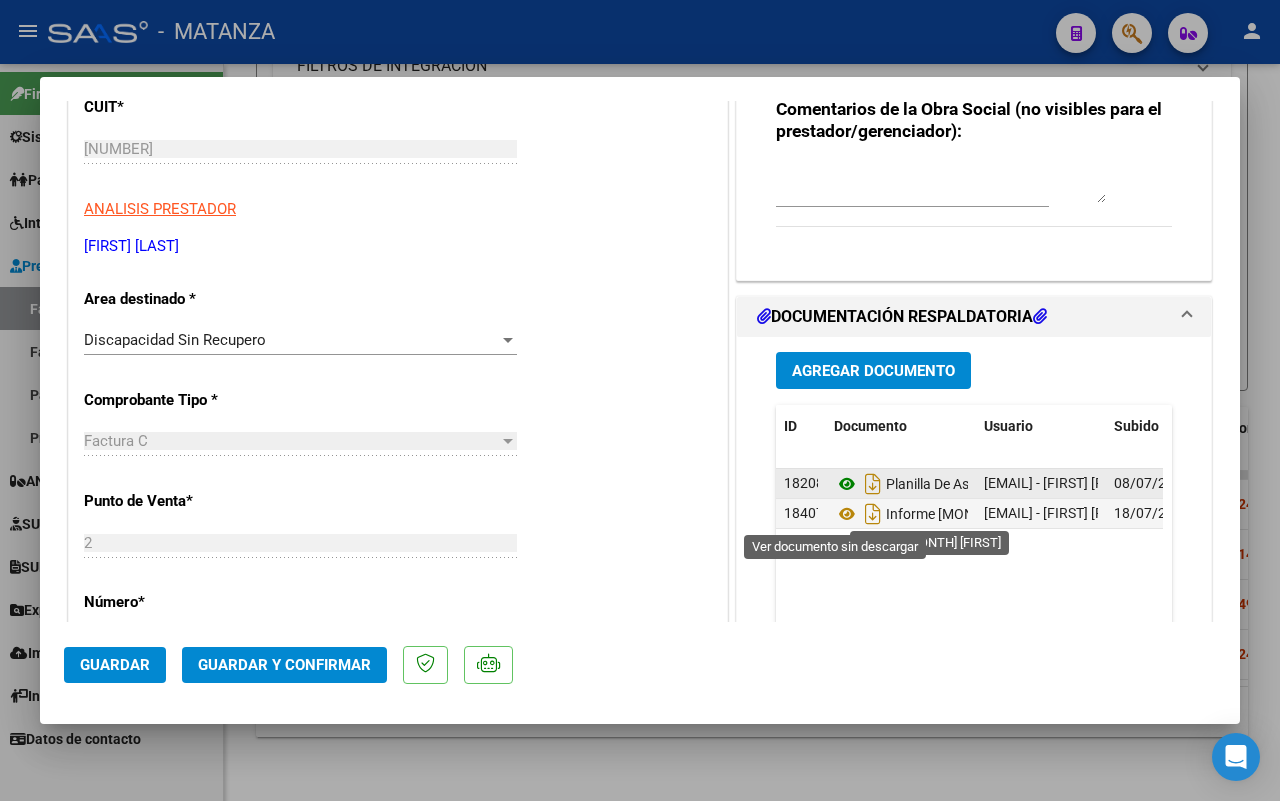 click 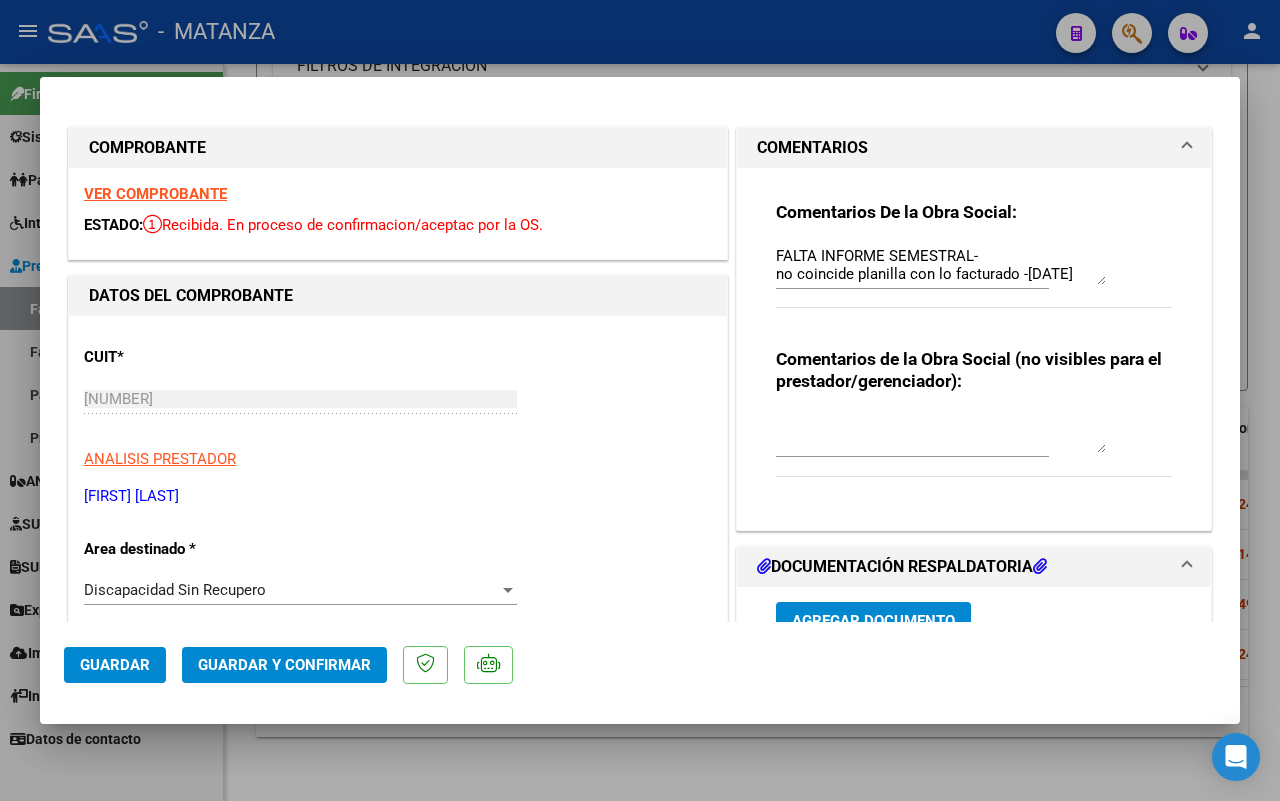 scroll, scrollTop: 375, scrollLeft: 0, axis: vertical 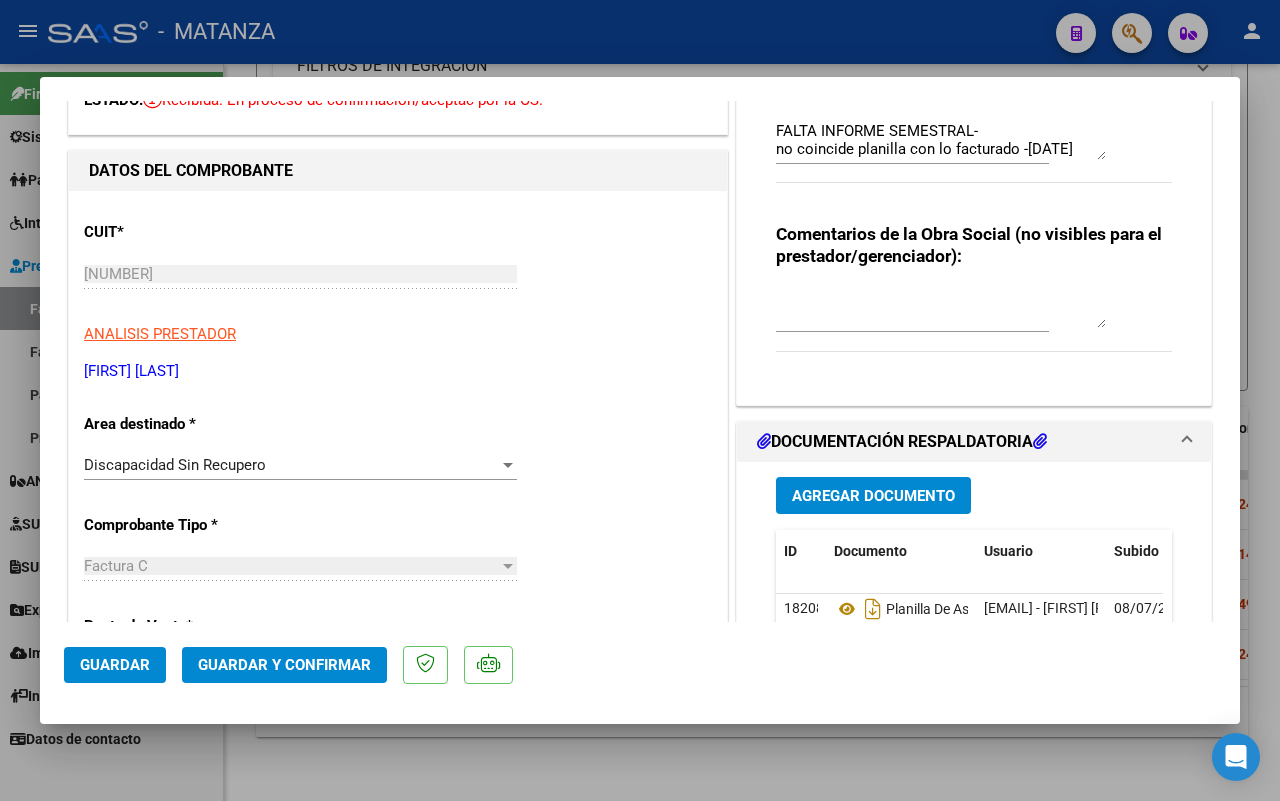 drag, startPoint x: 287, startPoint y: 753, endPoint x: 652, endPoint y: 557, distance: 414.29578 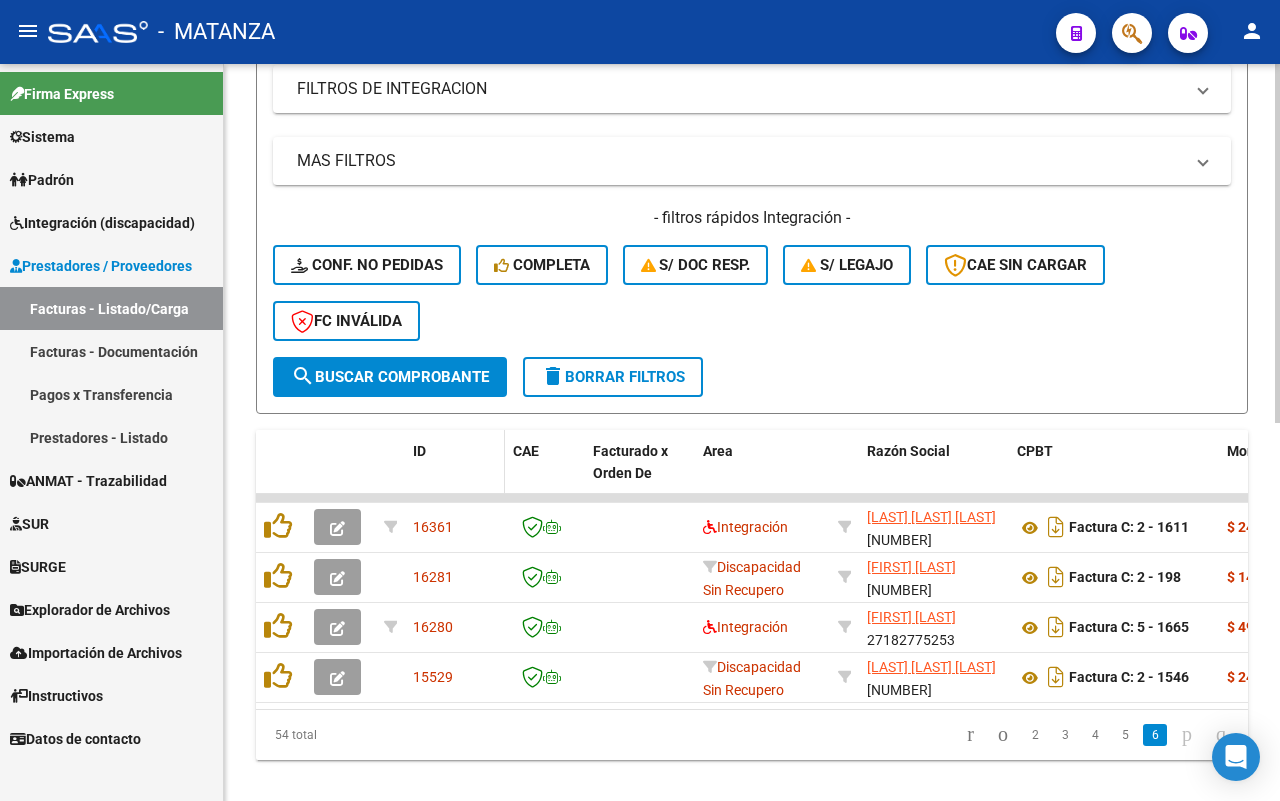 scroll, scrollTop: 777, scrollLeft: 0, axis: vertical 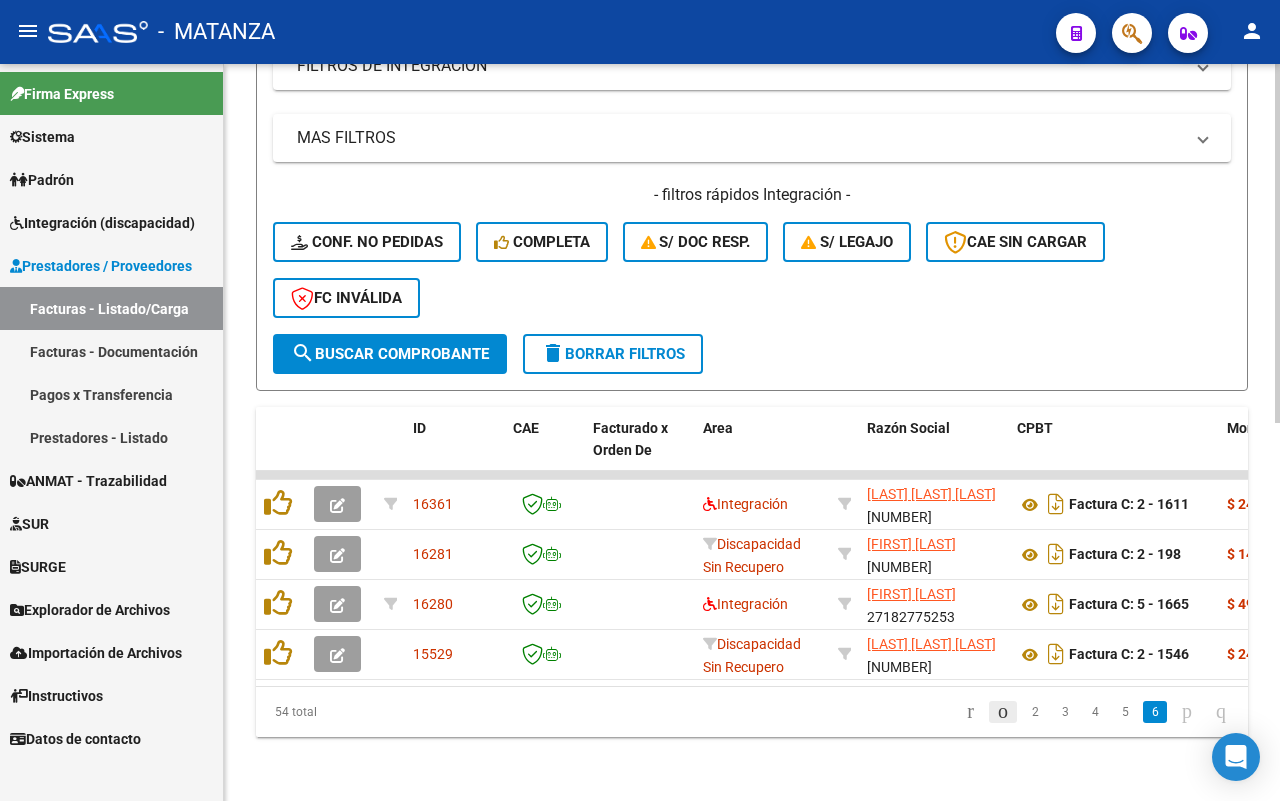 click 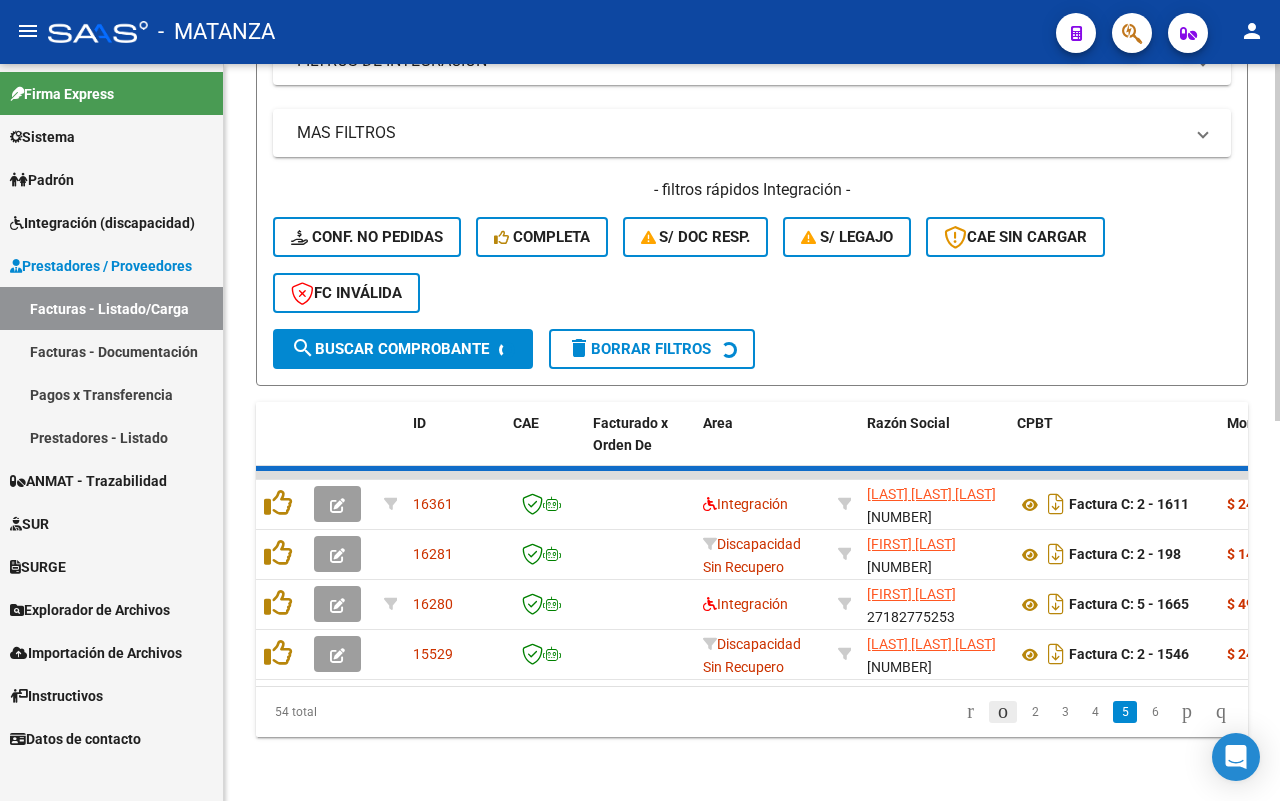 click on "54 total   2   3   4   5   6" 